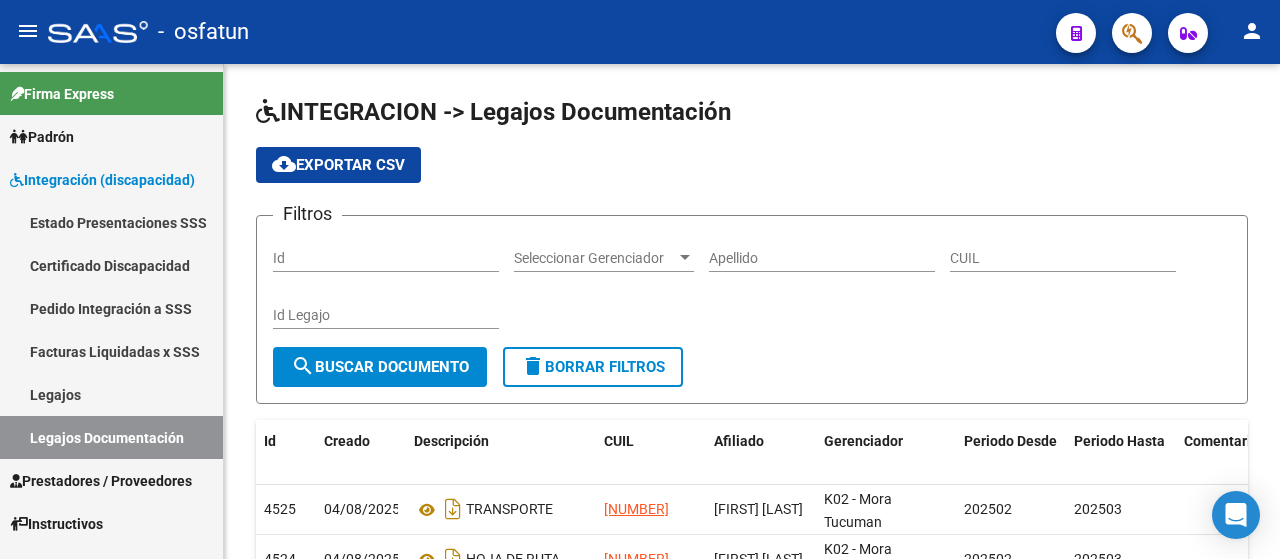 scroll, scrollTop: 0, scrollLeft: 0, axis: both 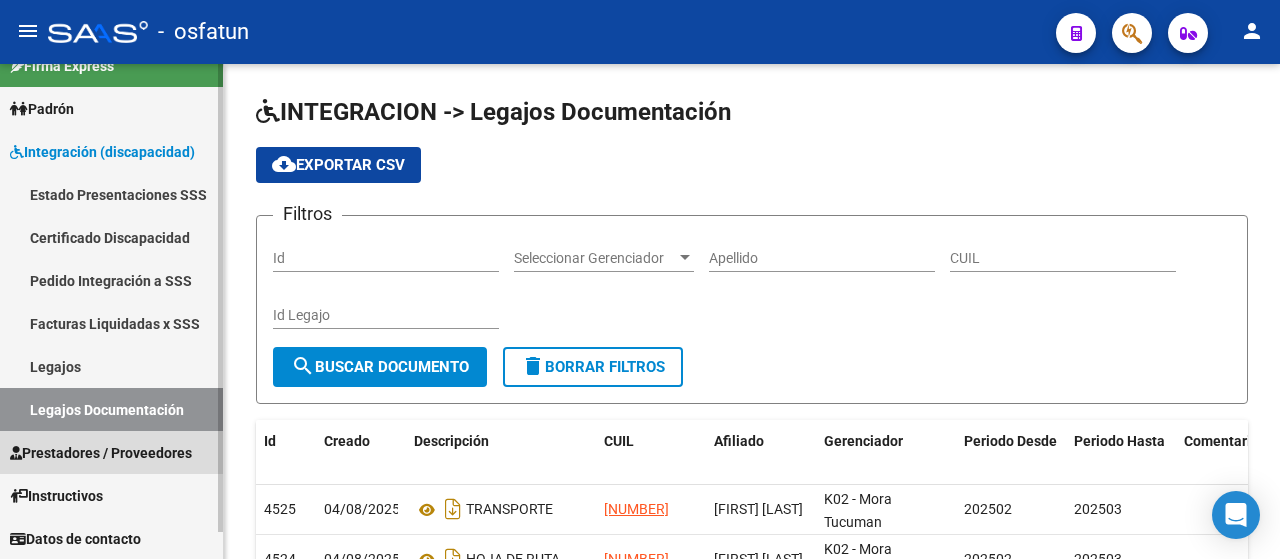 click on "Prestadores / Proveedores" at bounding box center [101, 453] 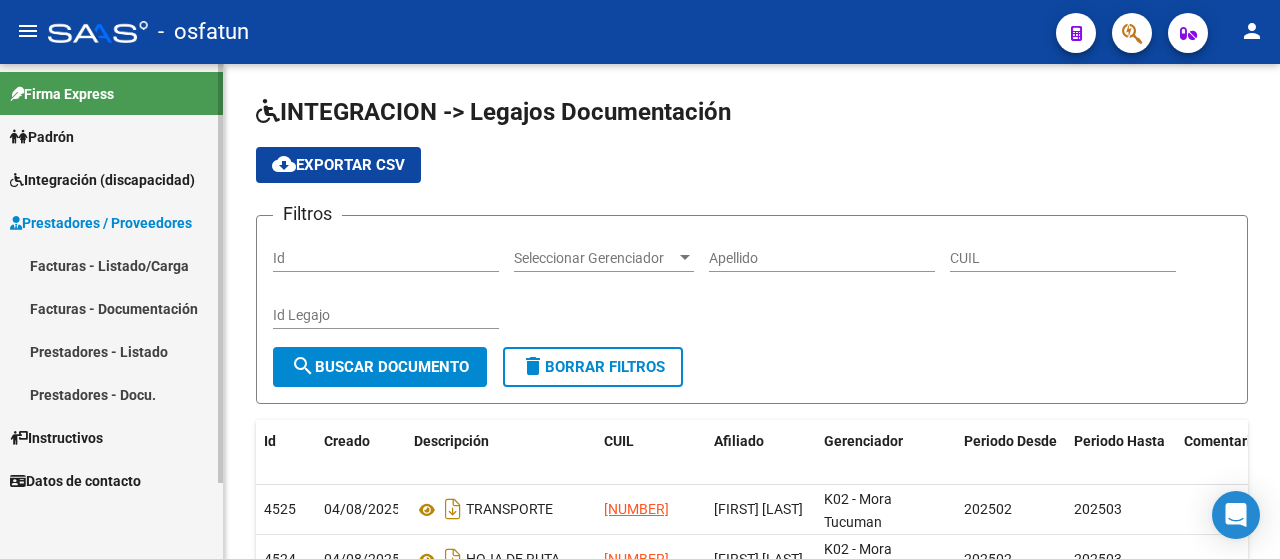 scroll, scrollTop: 0, scrollLeft: 0, axis: both 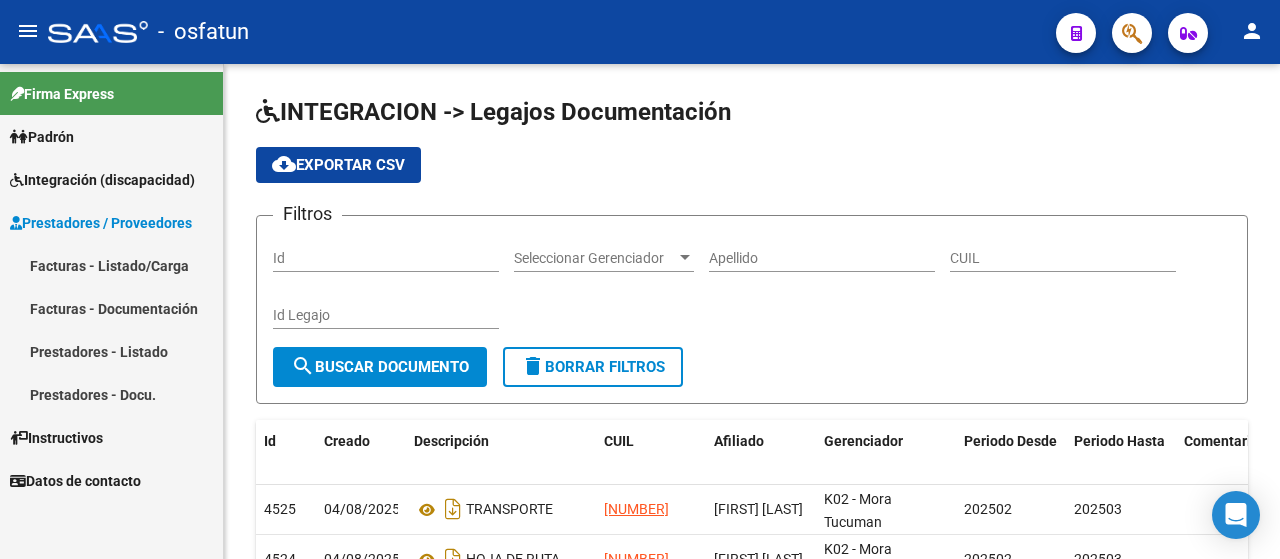 click on "Facturas - Documentación" at bounding box center (111, 308) 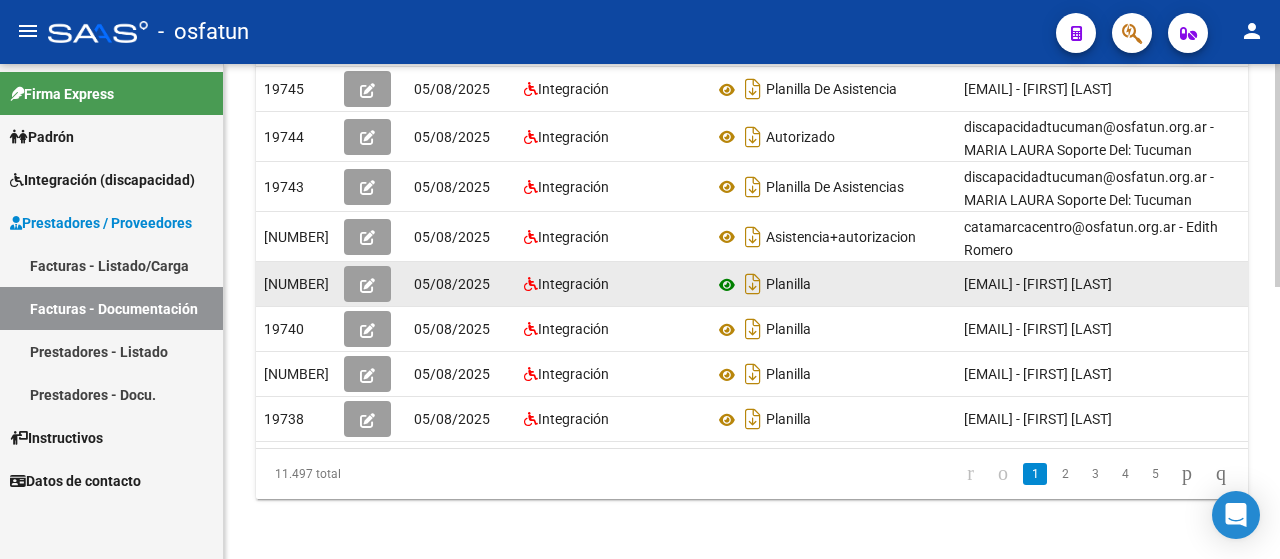 scroll, scrollTop: 600, scrollLeft: 0, axis: vertical 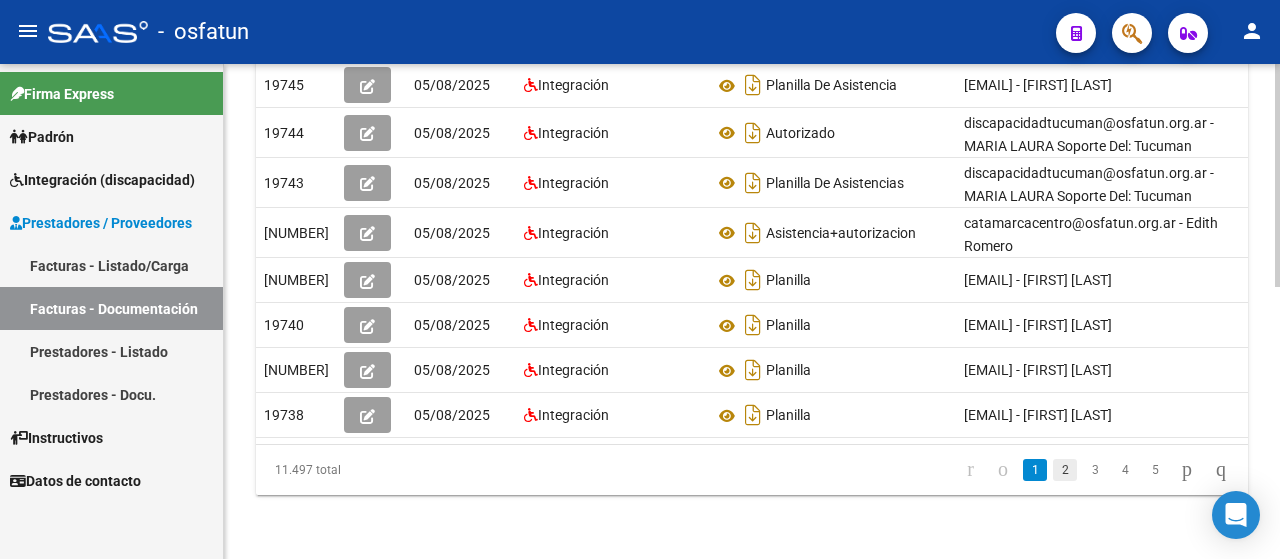 click on "2" 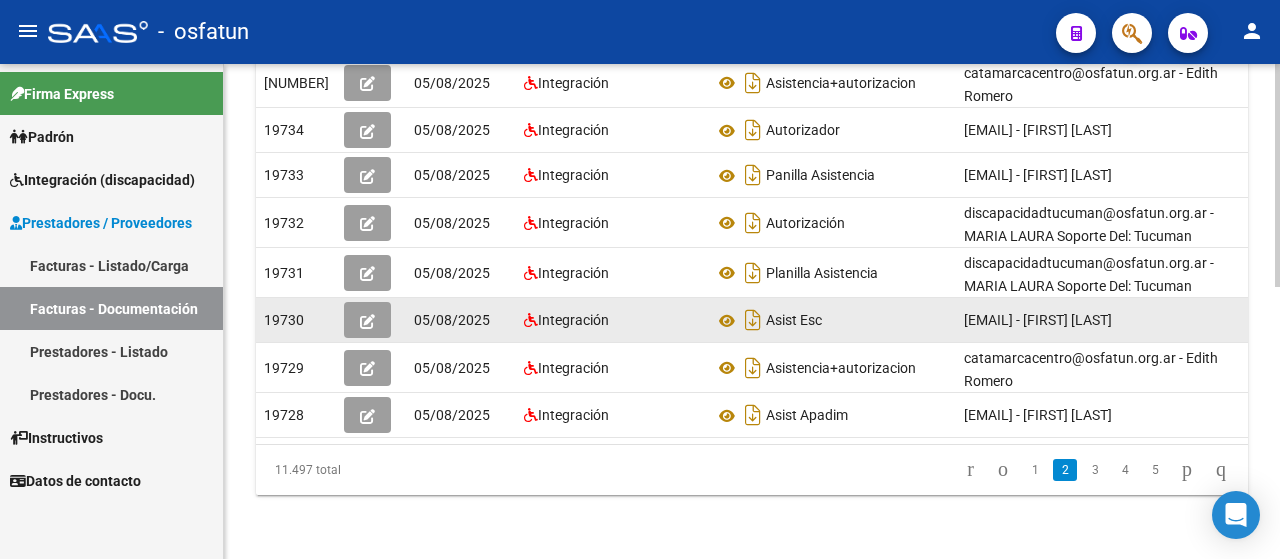 scroll, scrollTop: 602, scrollLeft: 0, axis: vertical 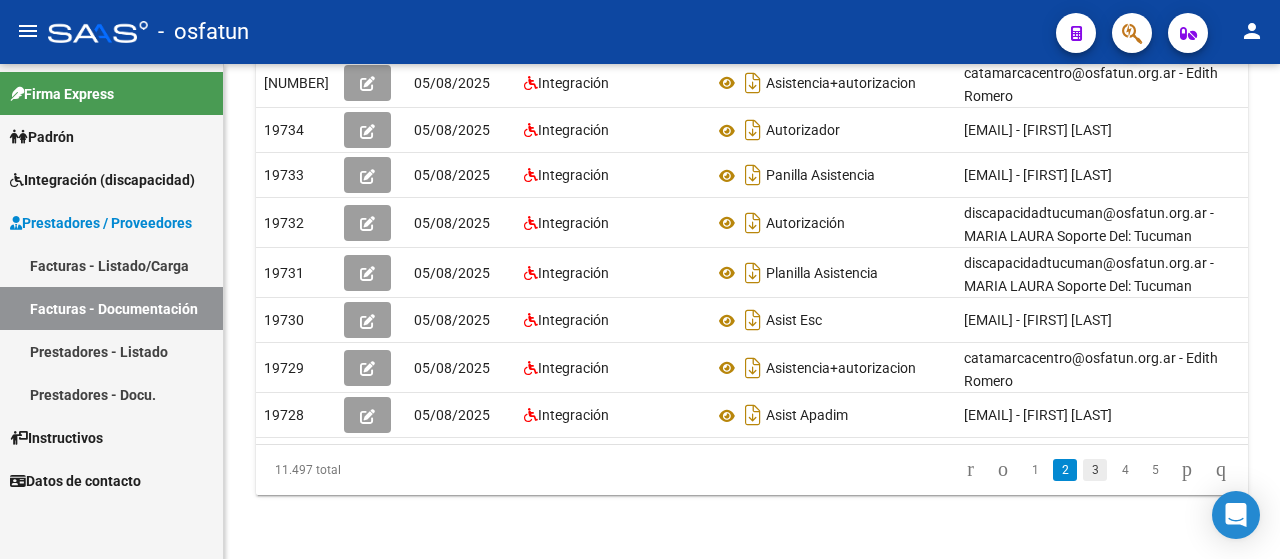 click on "3" 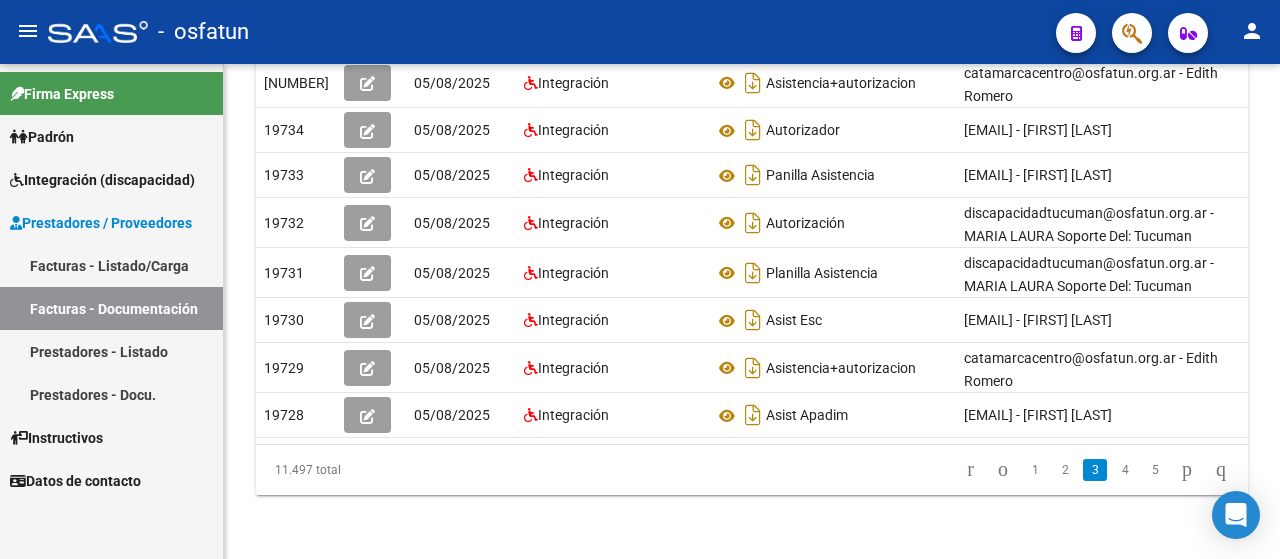 scroll, scrollTop: 602, scrollLeft: 0, axis: vertical 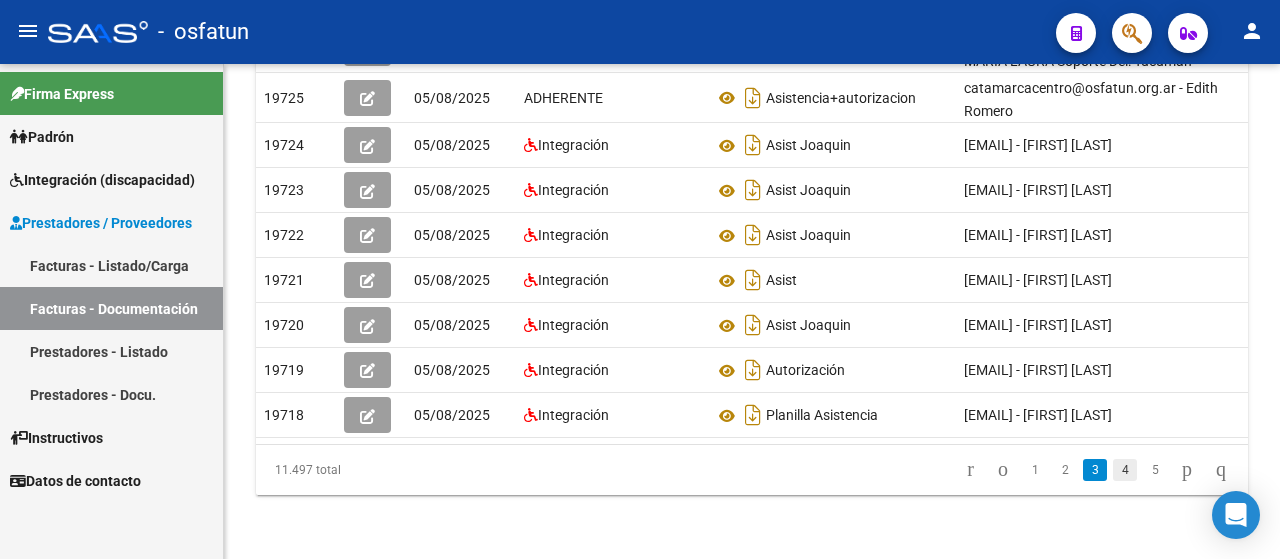 click on "4" 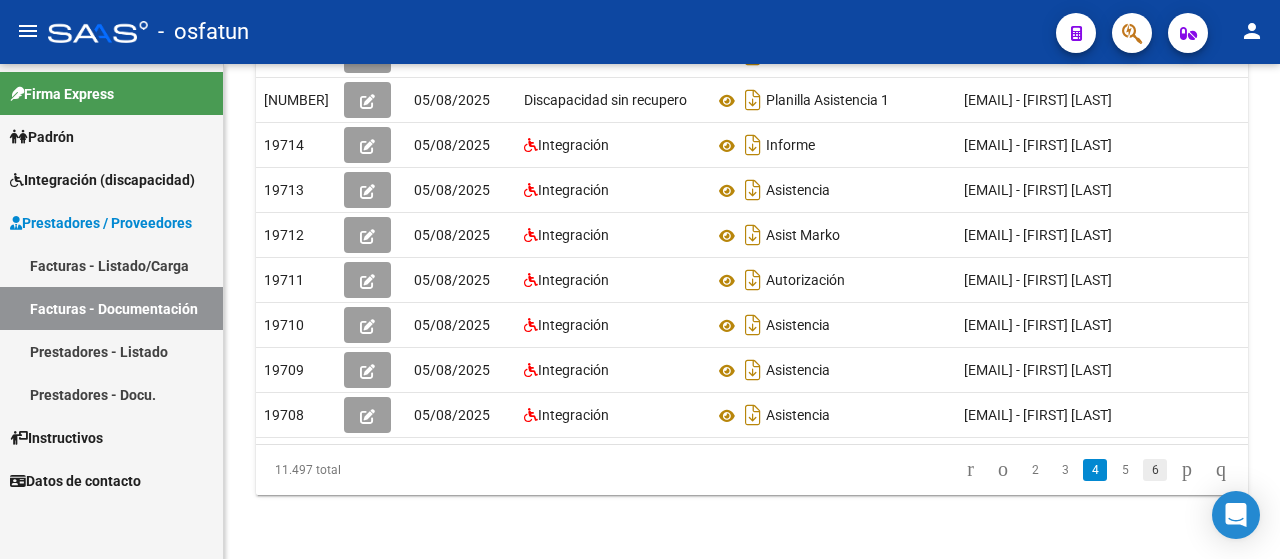 click on "6" 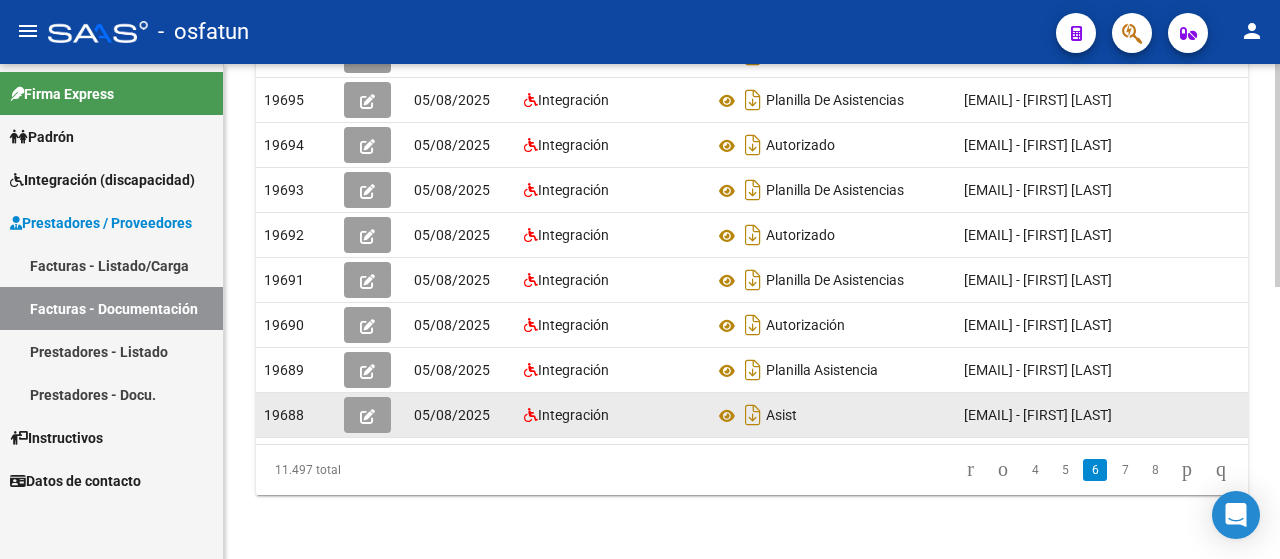 scroll, scrollTop: 602, scrollLeft: 0, axis: vertical 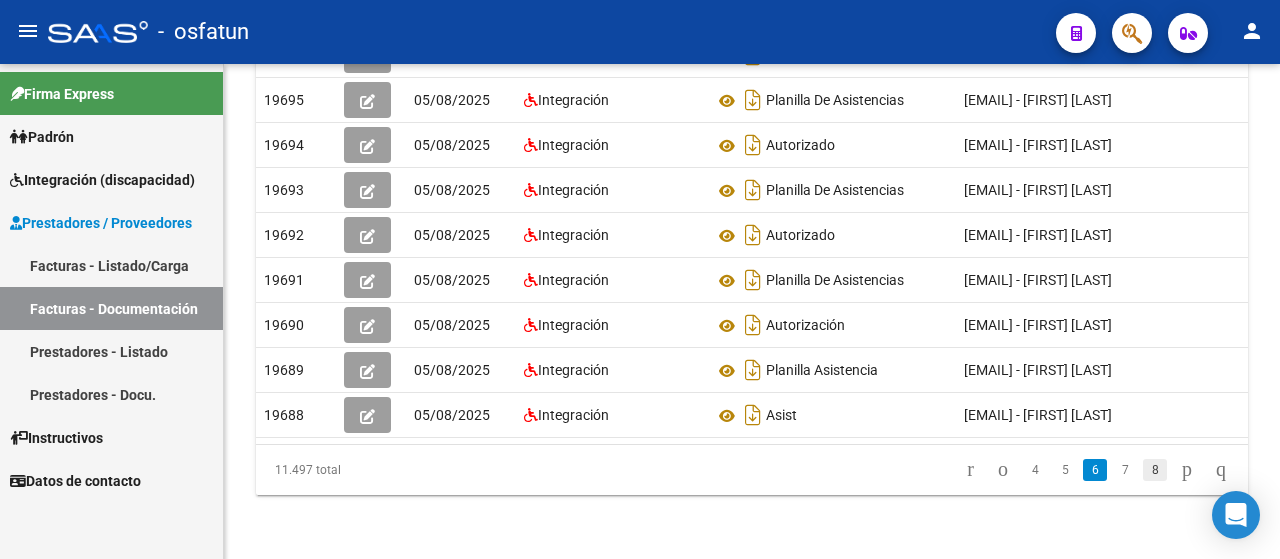 click on "8" 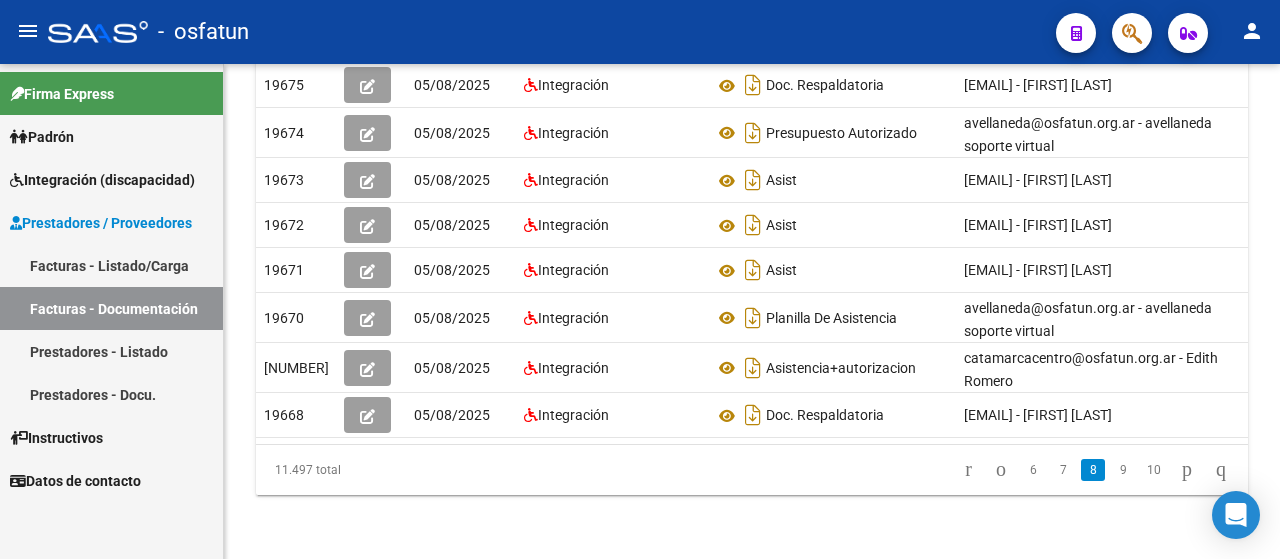 scroll, scrollTop: 592, scrollLeft: 0, axis: vertical 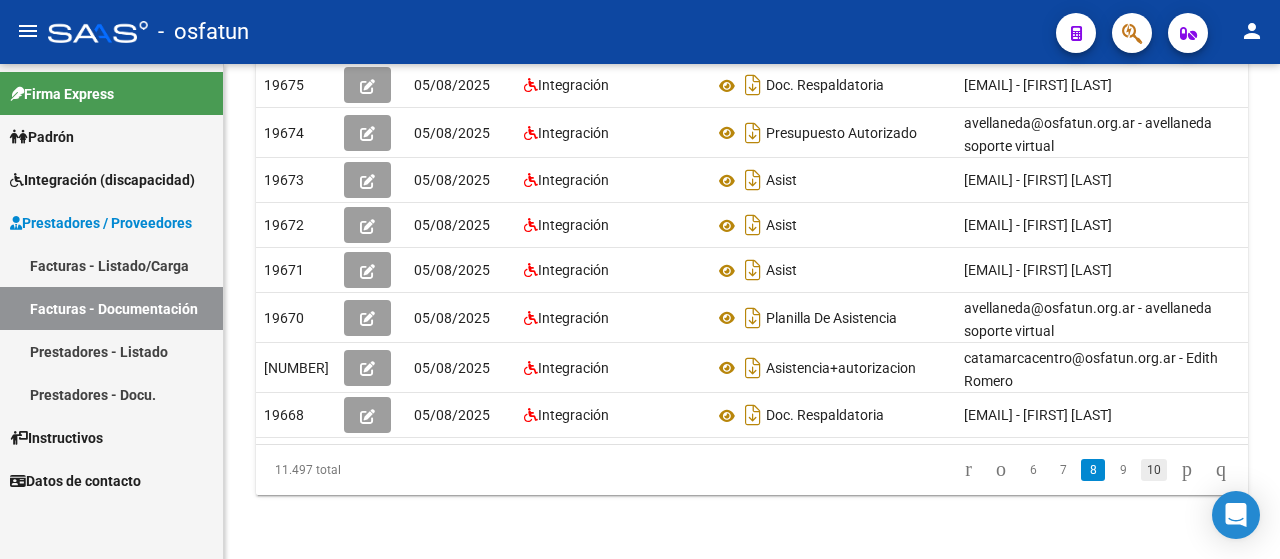 click on "10" 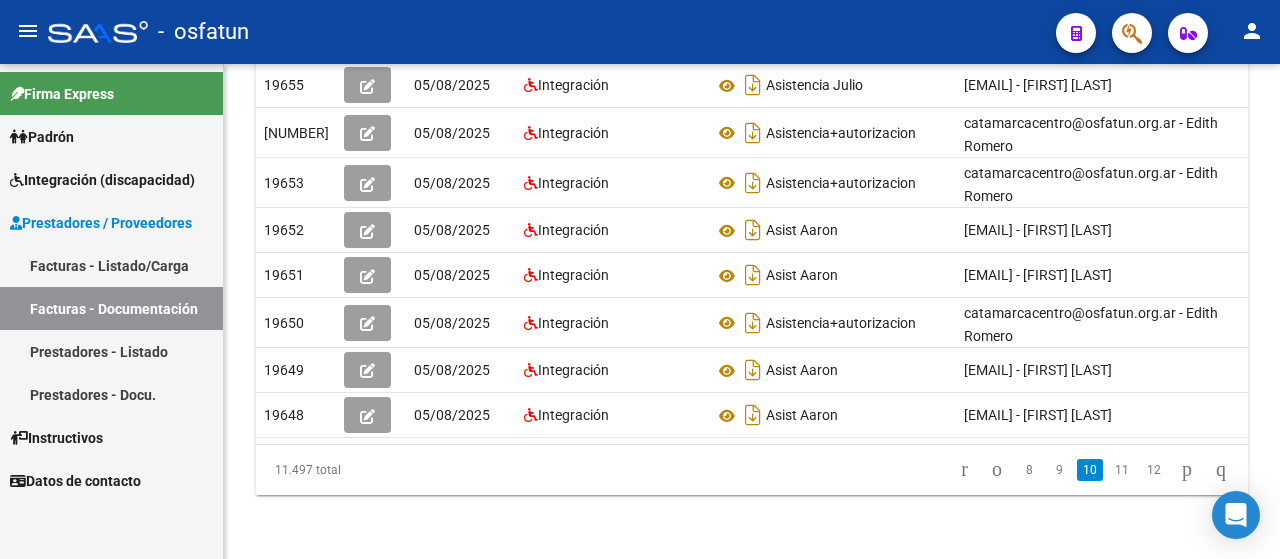 scroll, scrollTop: 592, scrollLeft: 0, axis: vertical 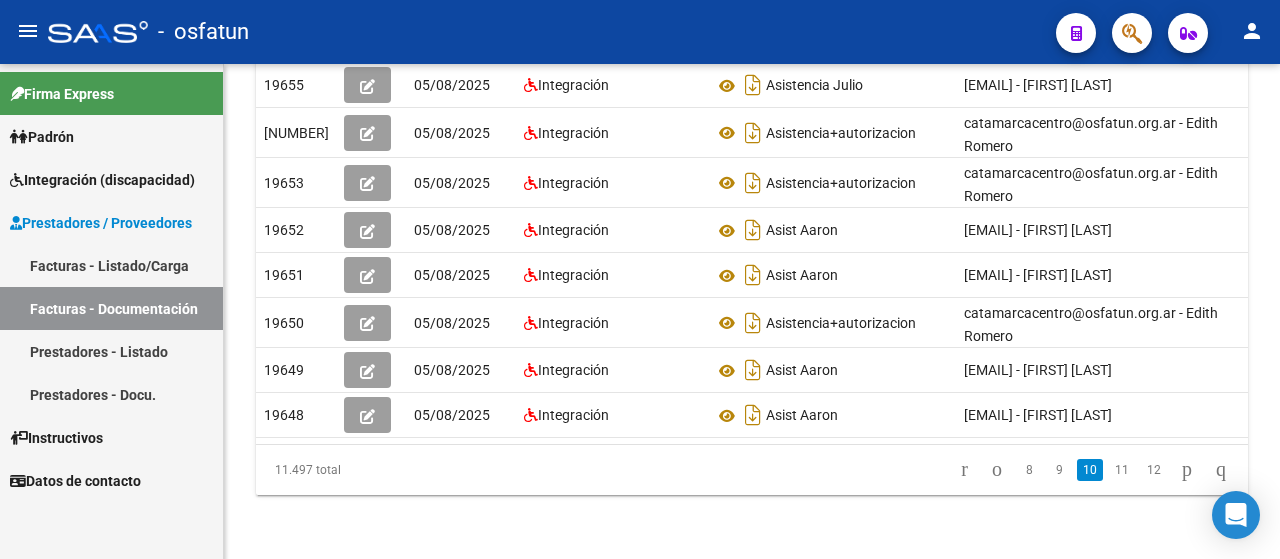 click on "Facturas - Listado/Carga" at bounding box center [111, 265] 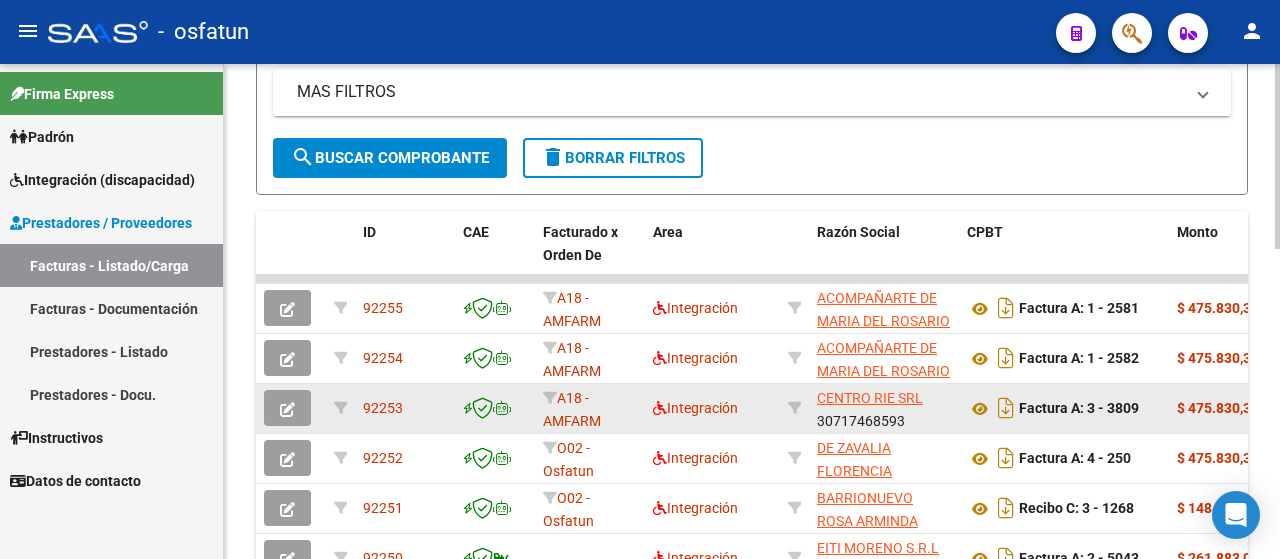scroll, scrollTop: 500, scrollLeft: 0, axis: vertical 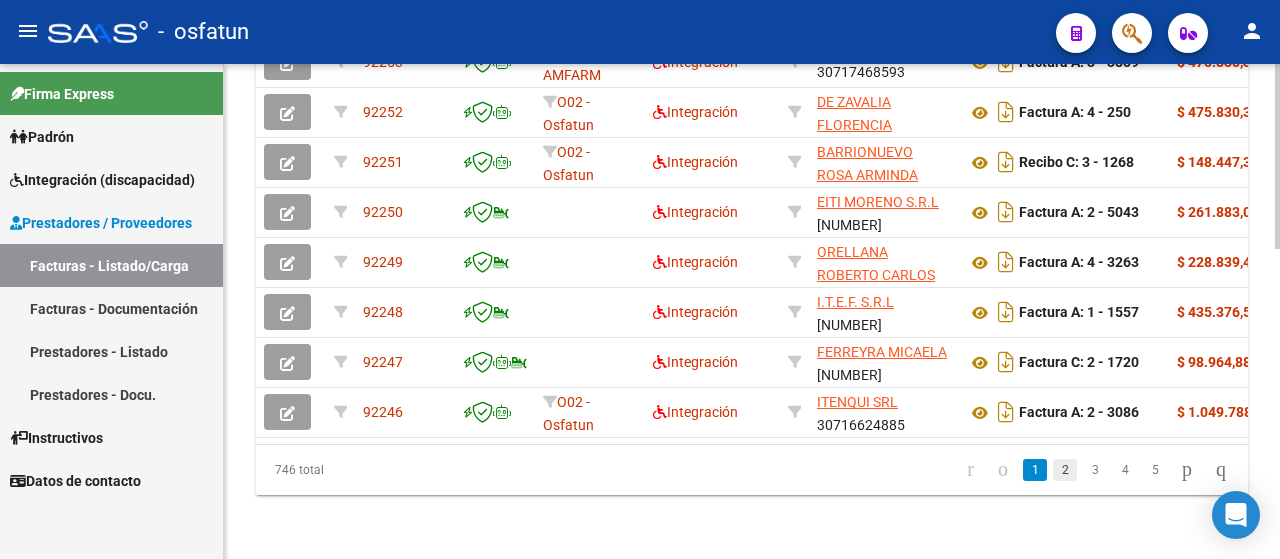 click on "2" 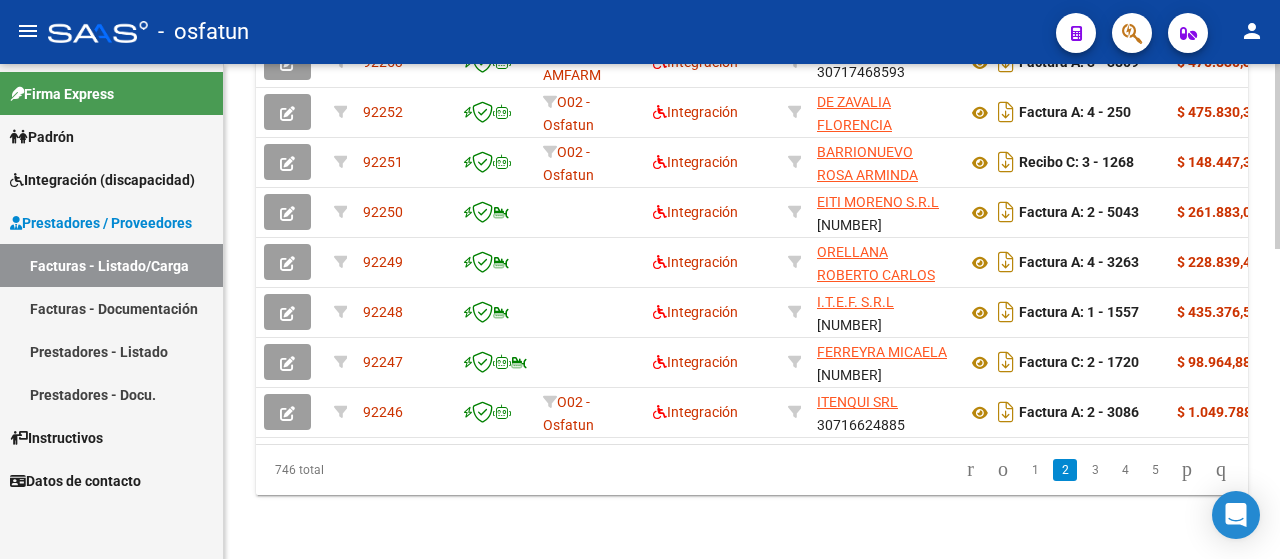 scroll, scrollTop: 25, scrollLeft: 0, axis: vertical 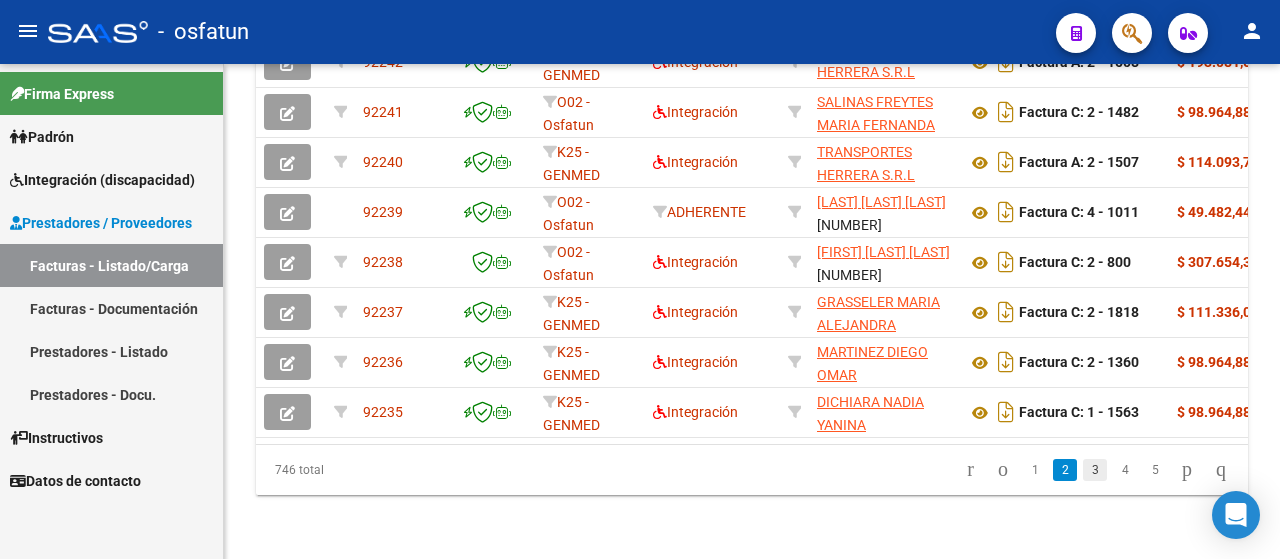 click on "3" 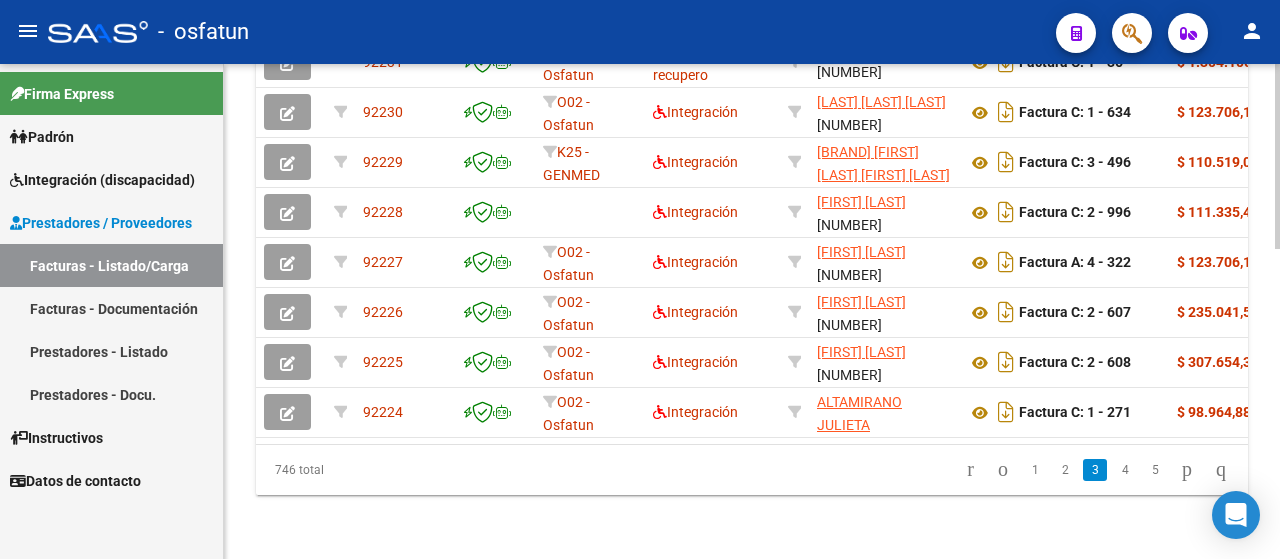 scroll, scrollTop: 828, scrollLeft: 0, axis: vertical 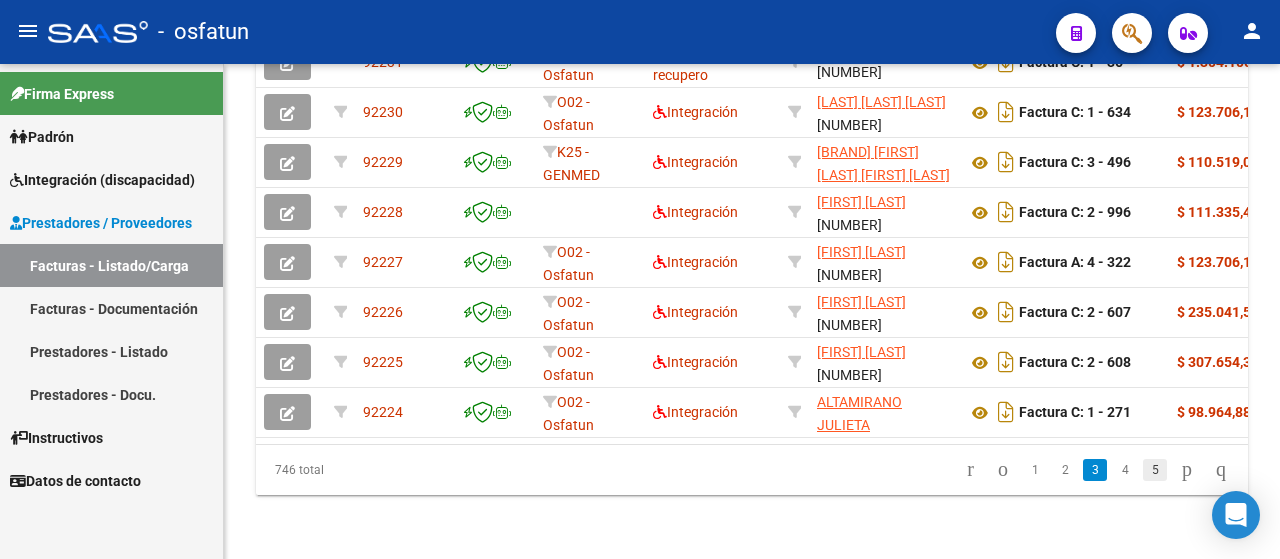 click on "5" 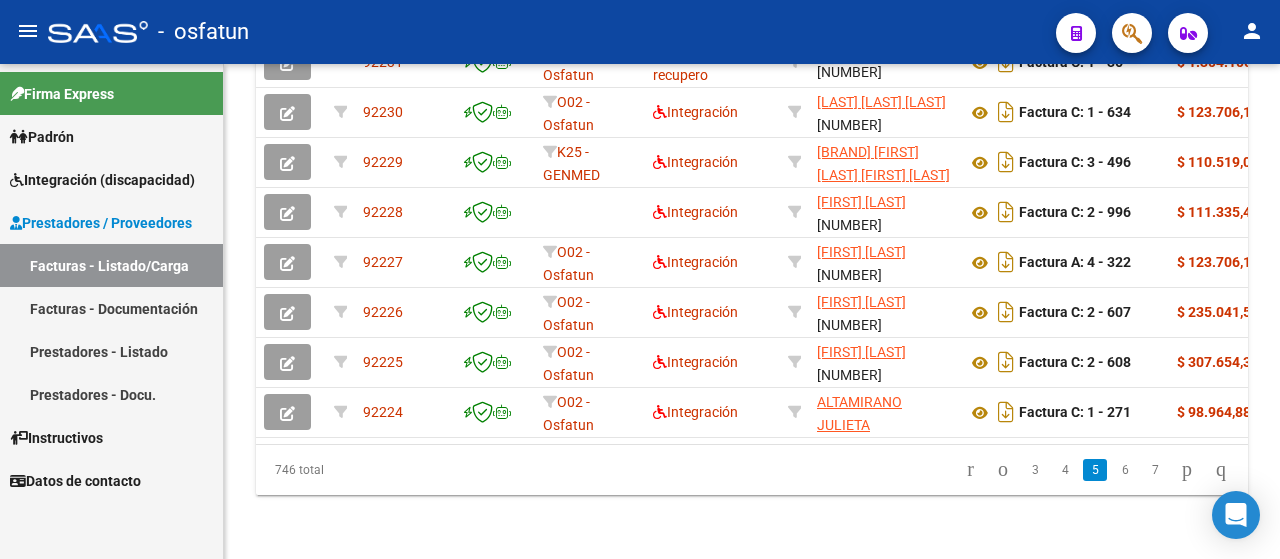 scroll, scrollTop: 832, scrollLeft: 0, axis: vertical 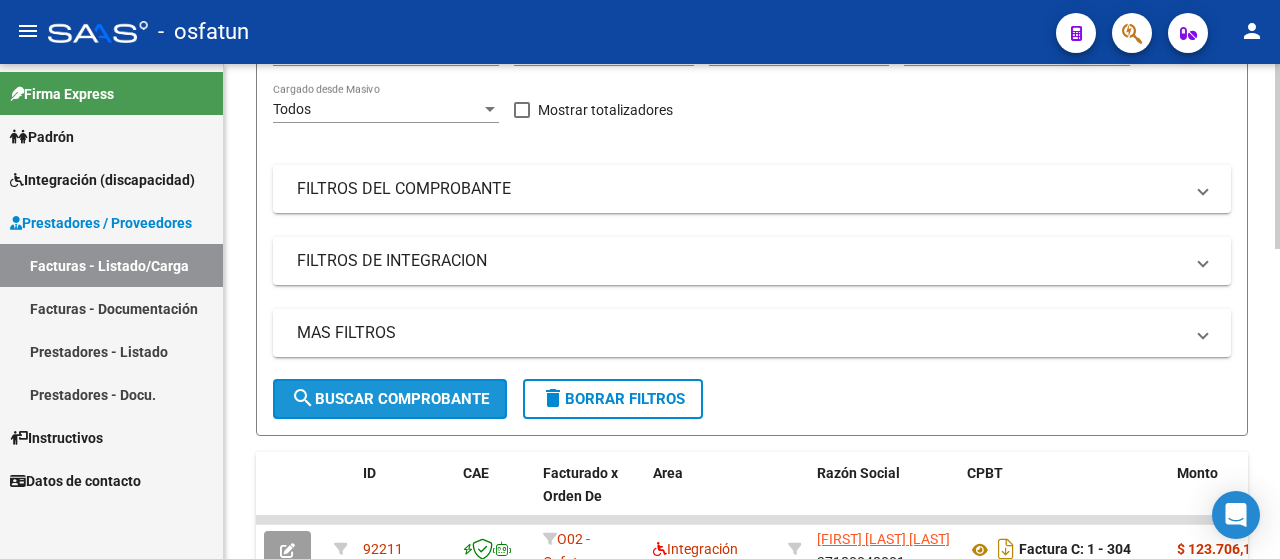 click on "search  Buscar Comprobante" 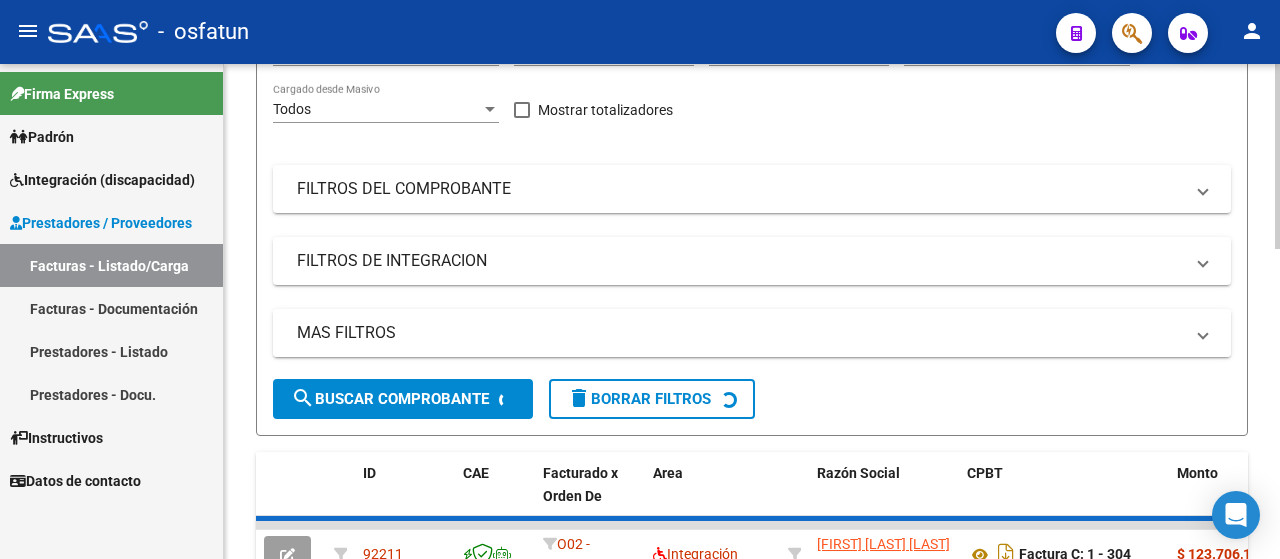 scroll, scrollTop: 94, scrollLeft: 0, axis: vertical 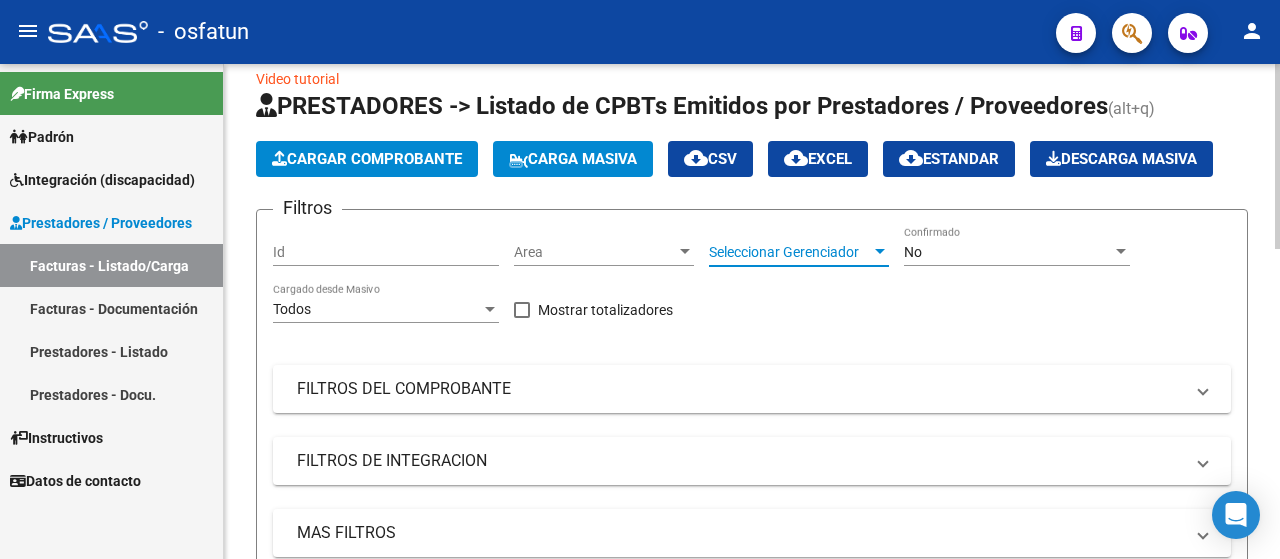 click on "Seleccionar Gerenciador" at bounding box center [790, 252] 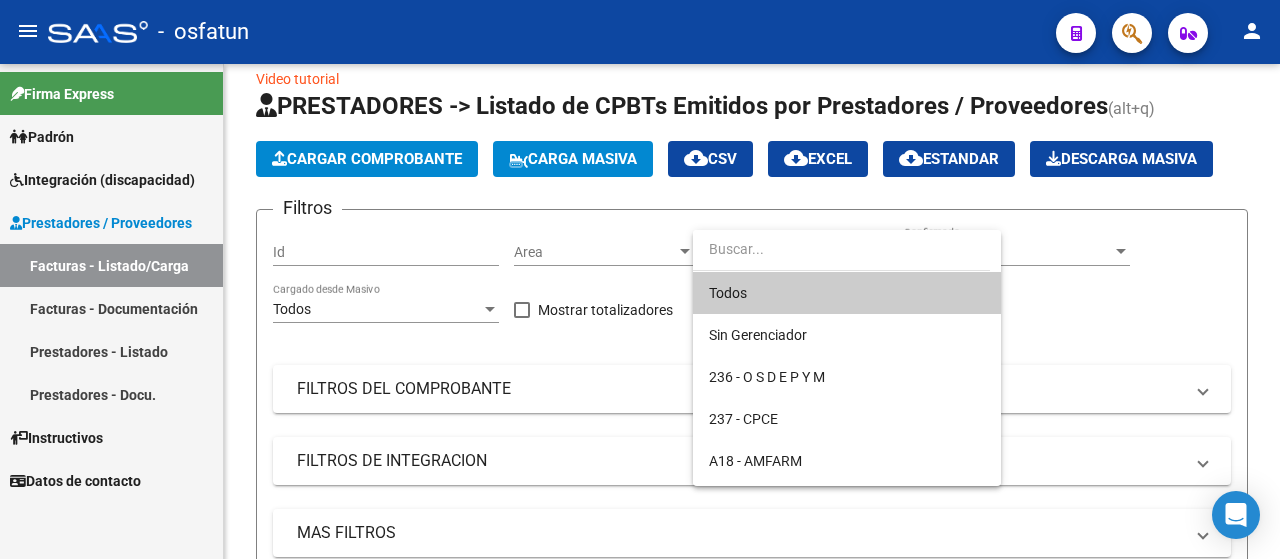 click at bounding box center [841, 249] 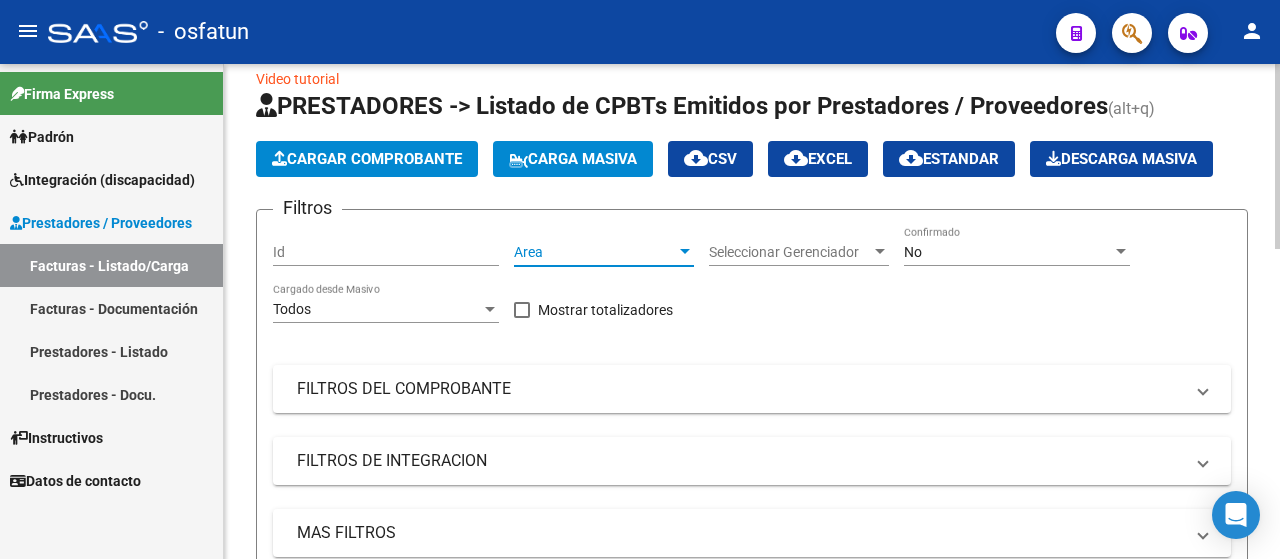 click on "Area" at bounding box center (595, 252) 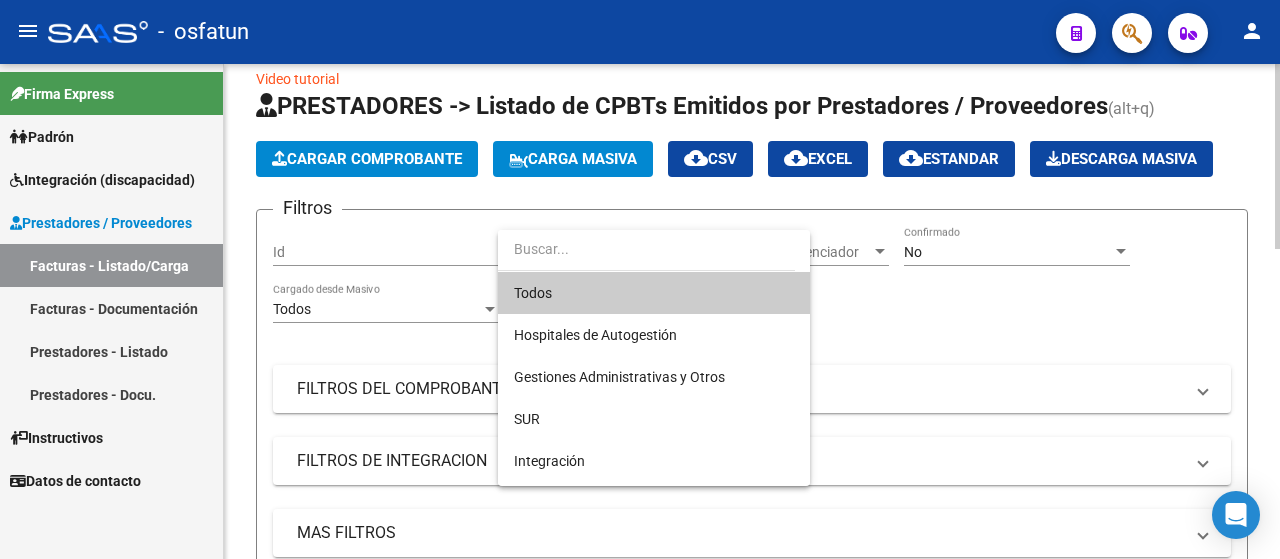 click at bounding box center (646, 249) 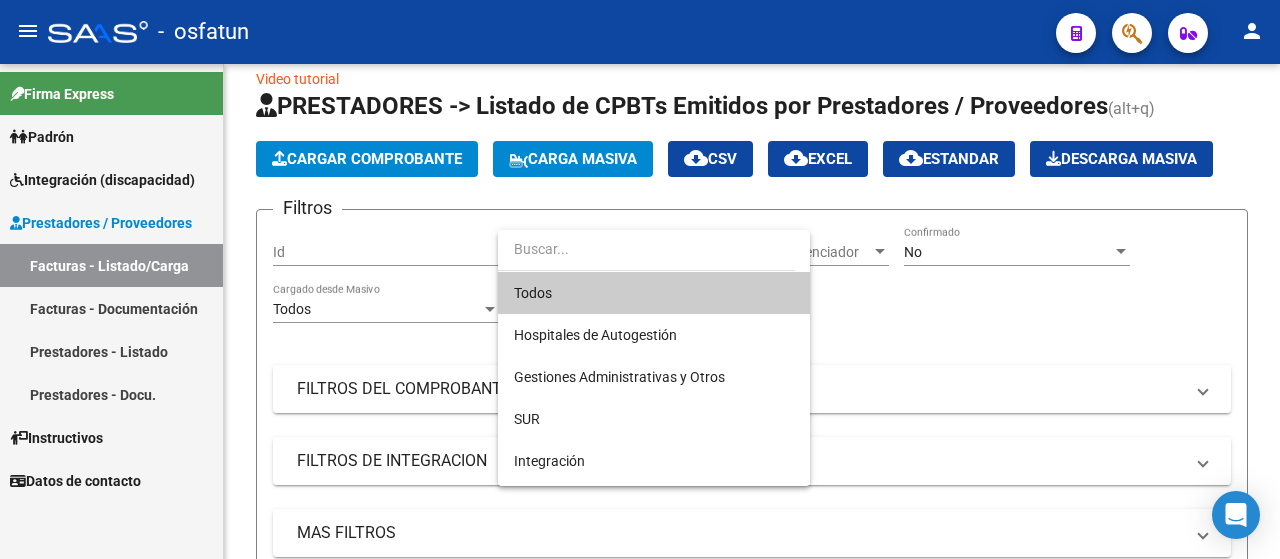 click at bounding box center (640, 279) 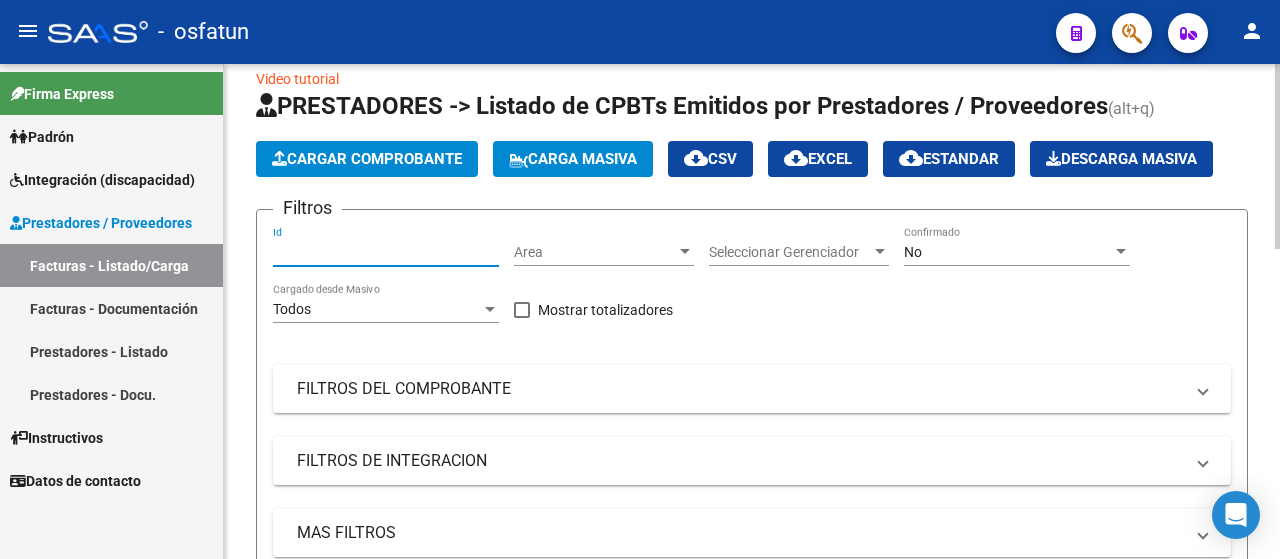 click on "Id" at bounding box center (386, 252) 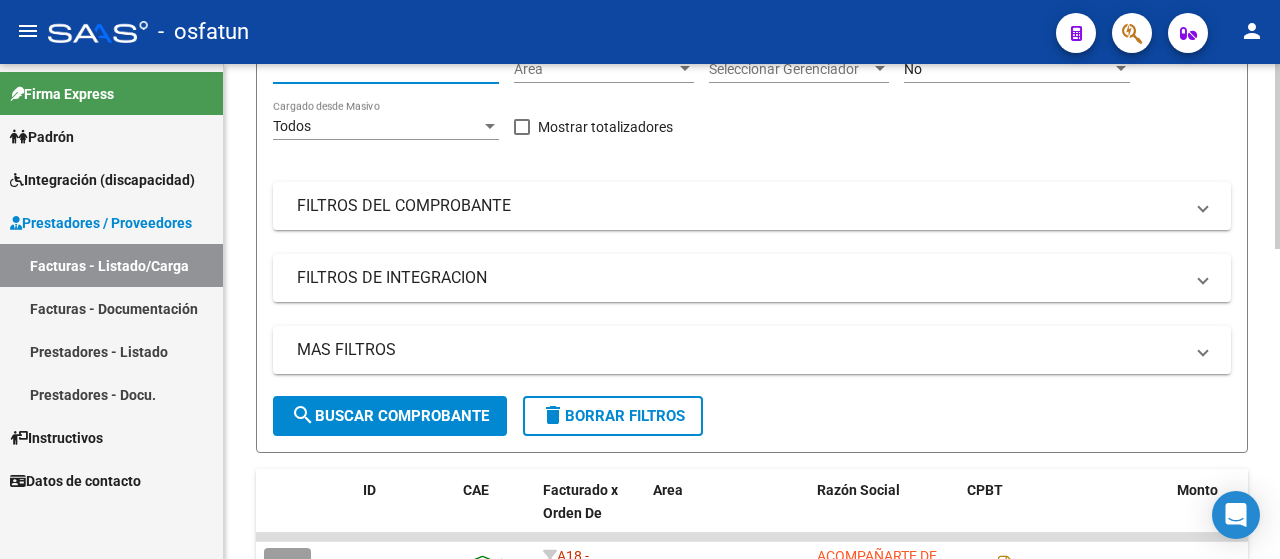 scroll, scrollTop: 528, scrollLeft: 0, axis: vertical 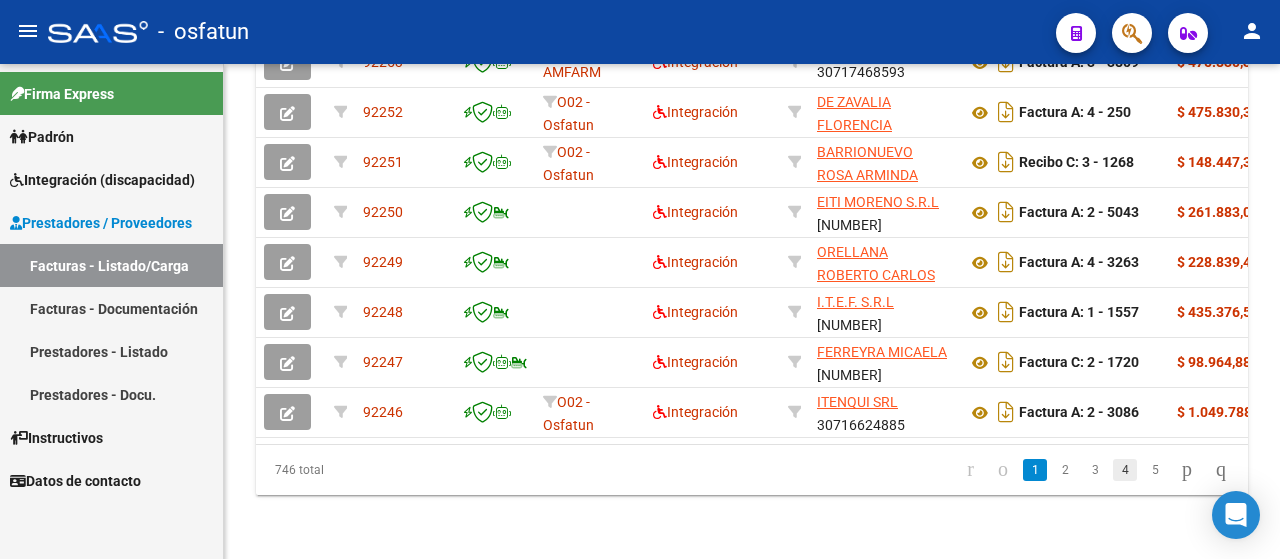 click on "4" 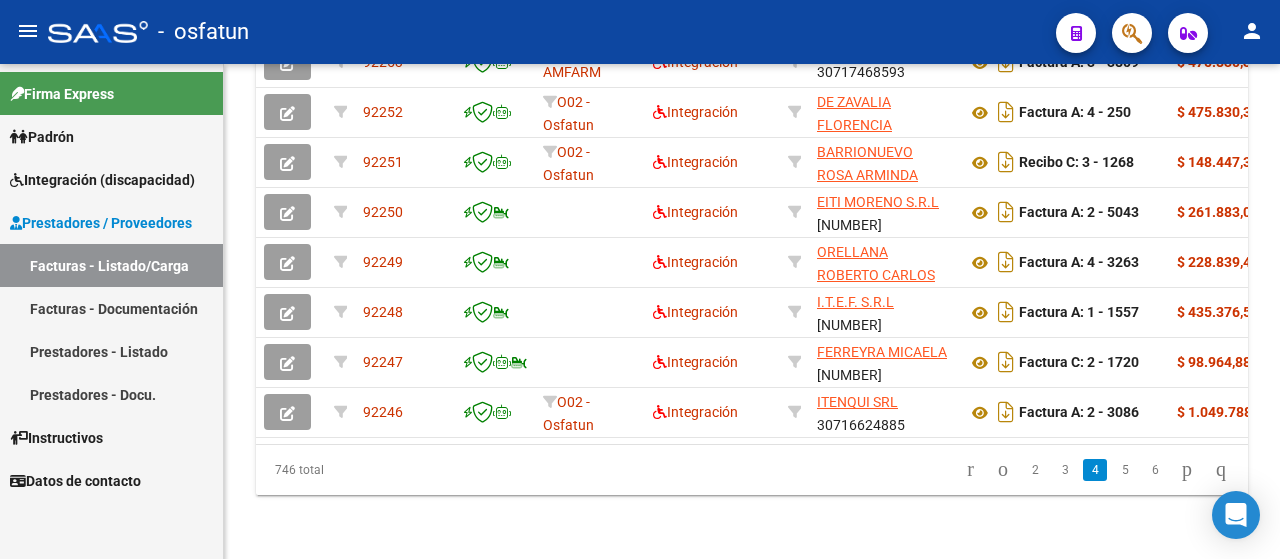 scroll, scrollTop: 832, scrollLeft: 0, axis: vertical 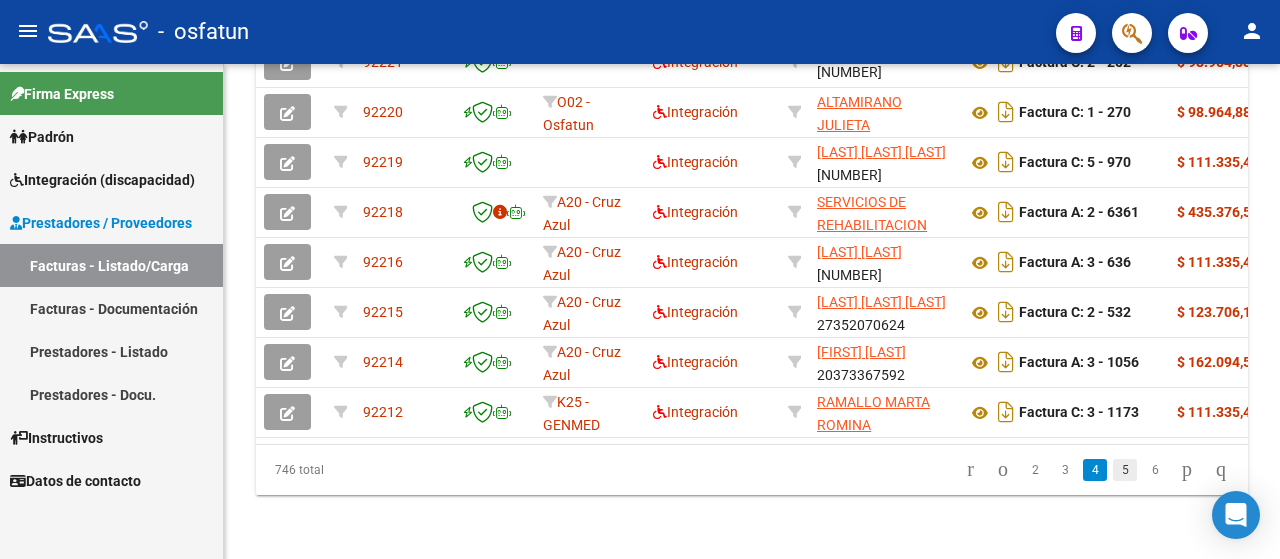 click on "5" 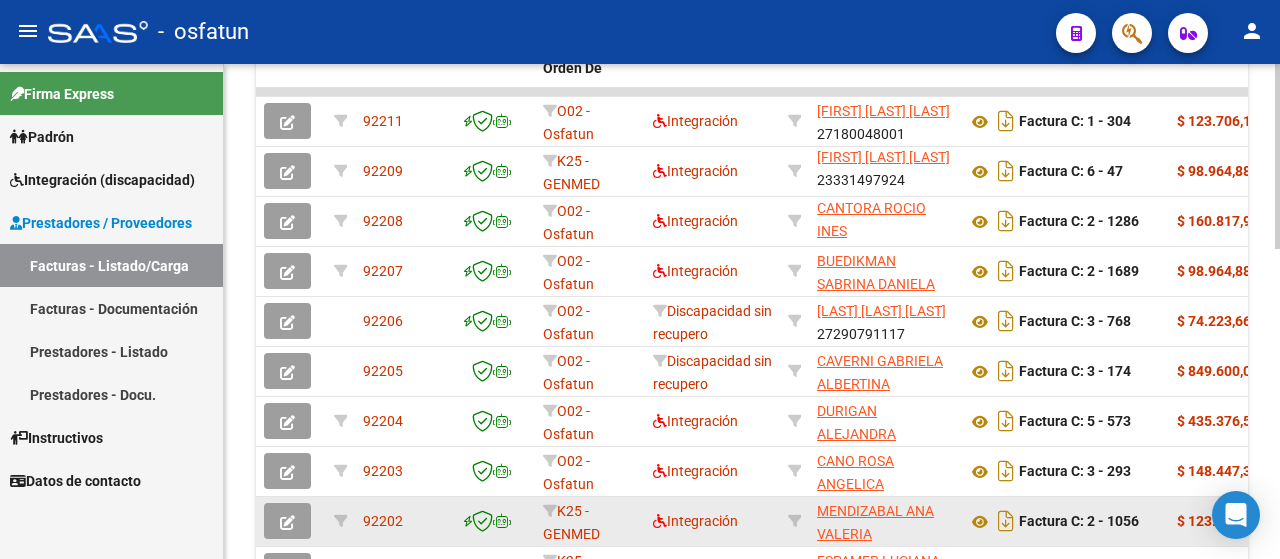 scroll, scrollTop: 628, scrollLeft: 0, axis: vertical 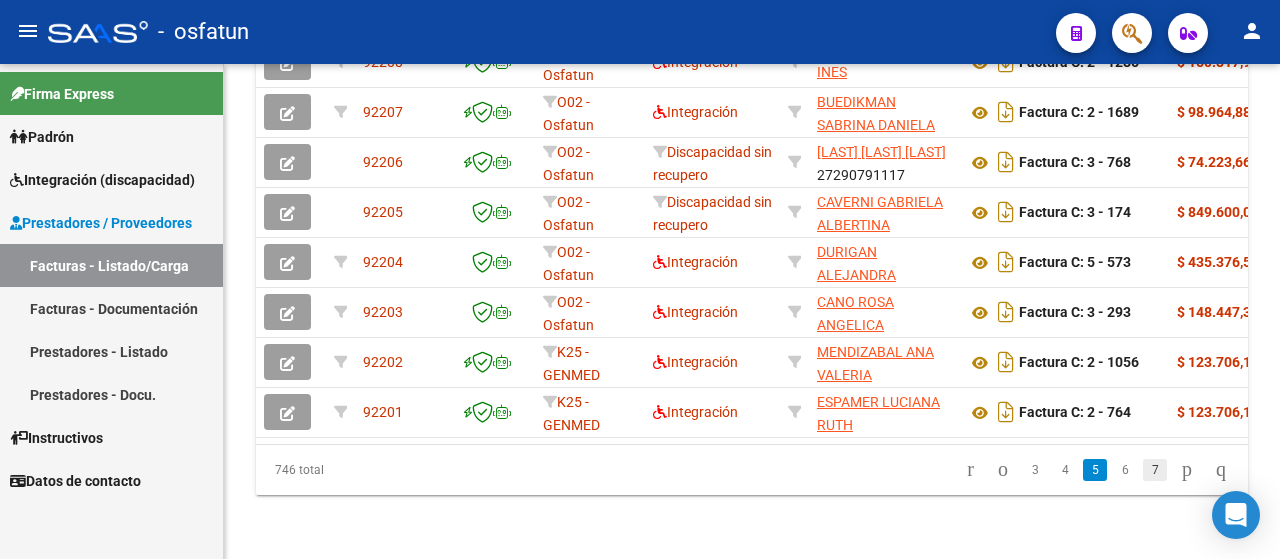 click on "7" 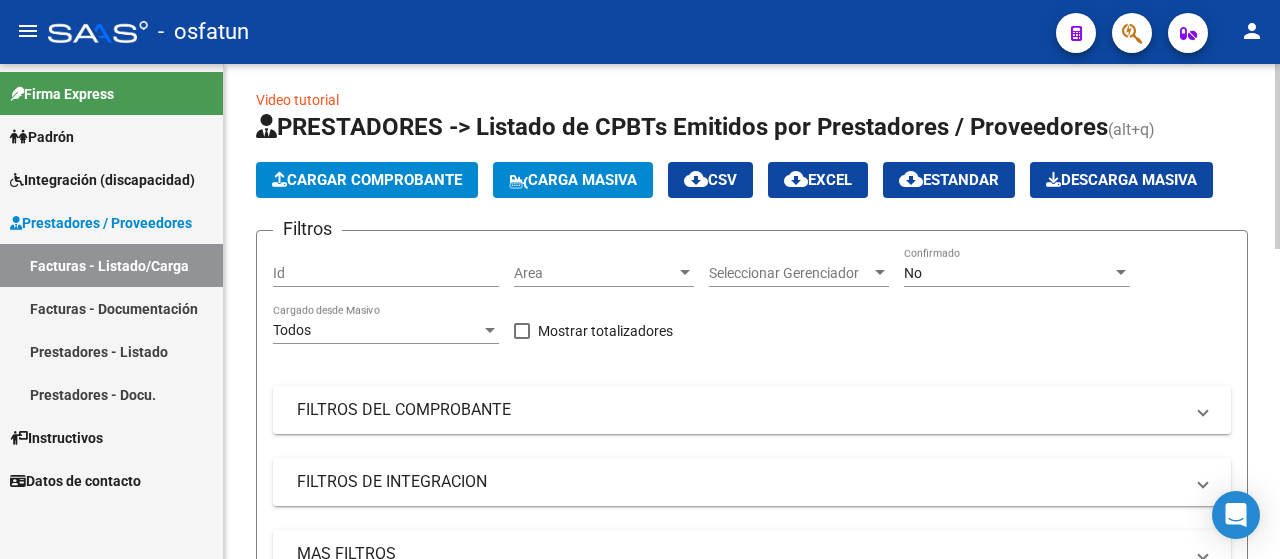 scroll, scrollTop: 0, scrollLeft: 0, axis: both 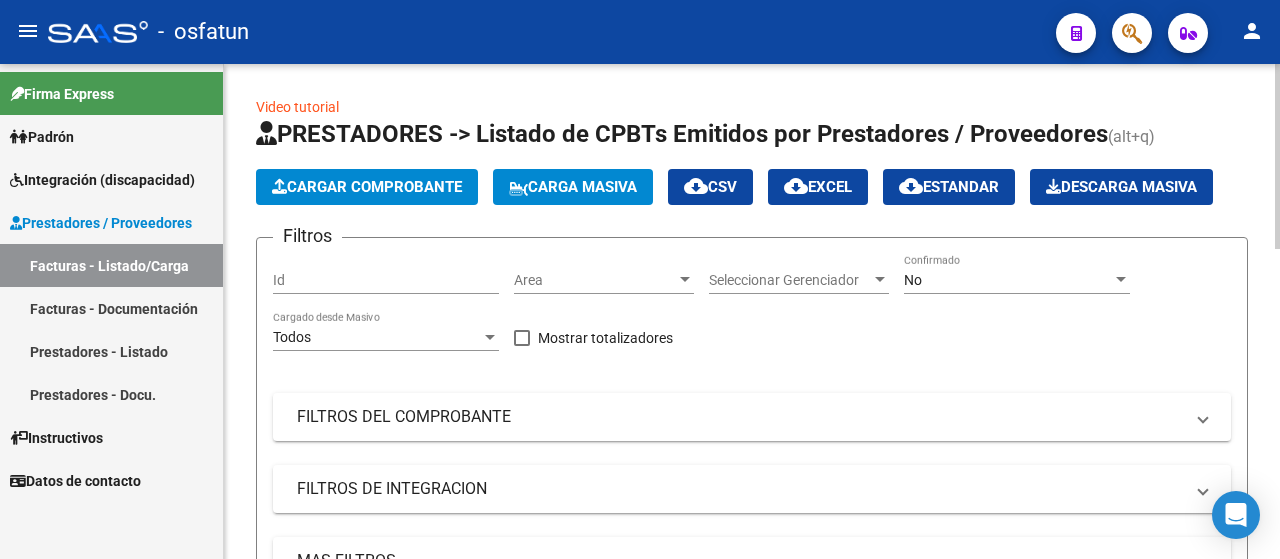 click on "Area" at bounding box center (595, 280) 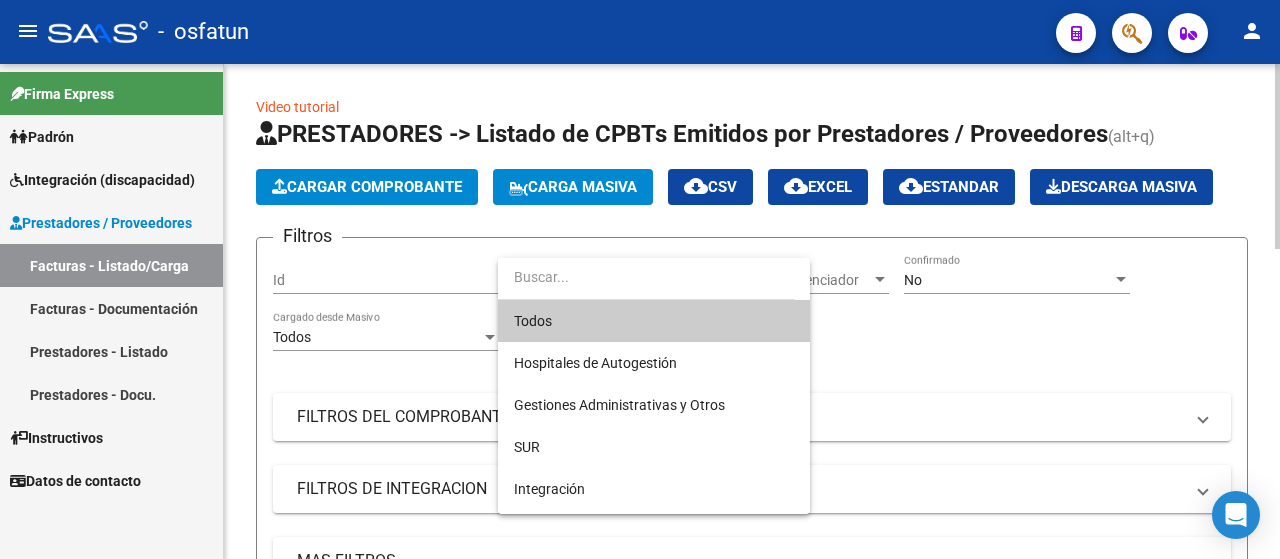 click at bounding box center (646, 277) 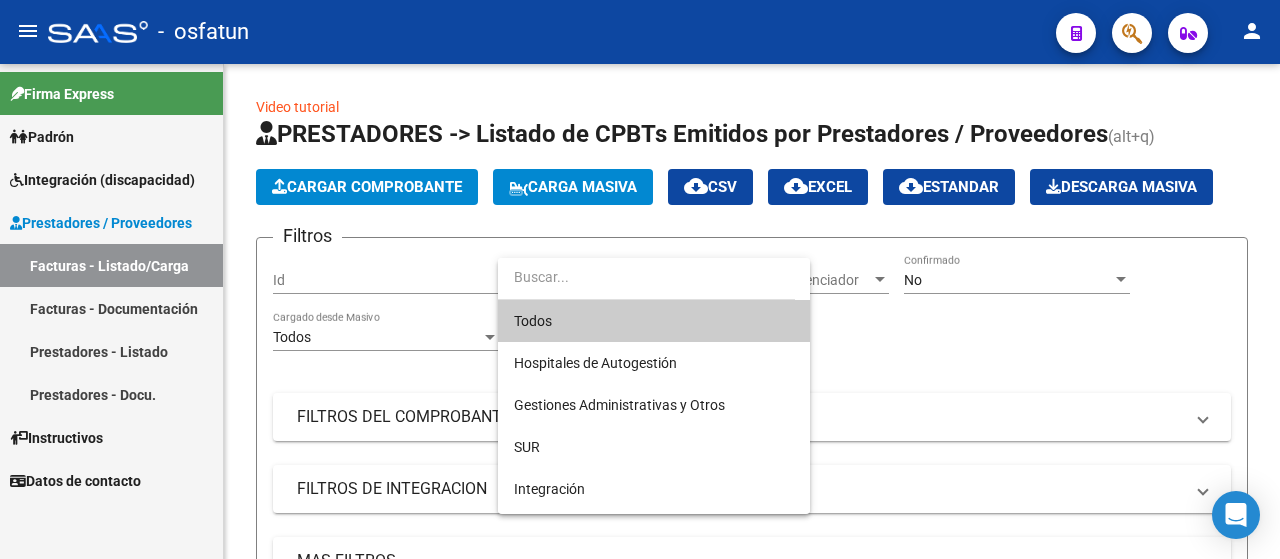 click at bounding box center (640, 279) 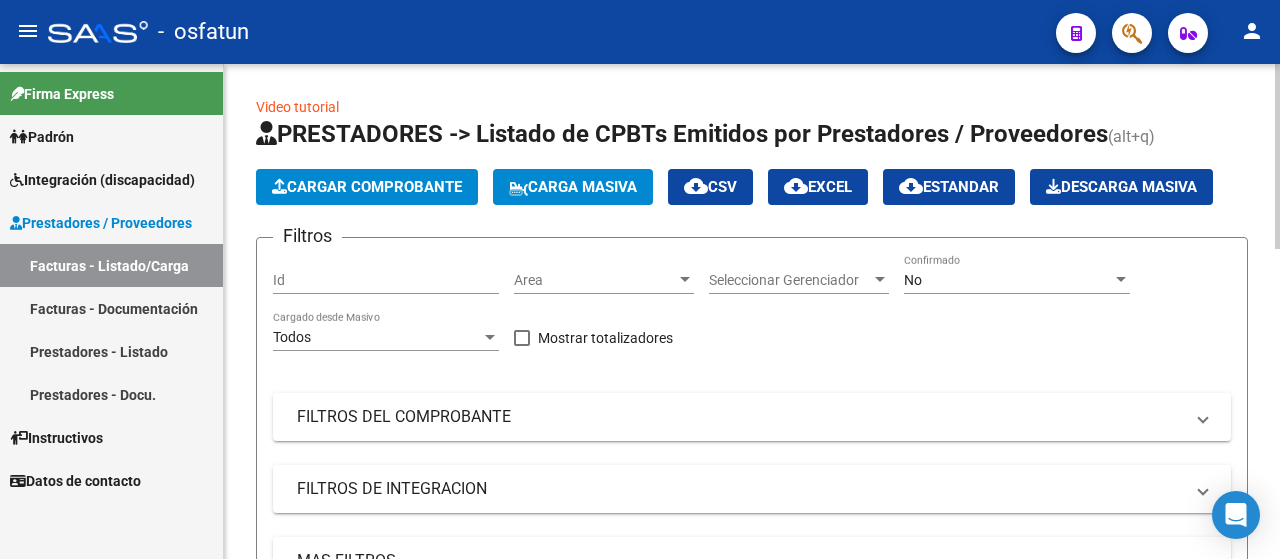 click on "Id" at bounding box center [386, 280] 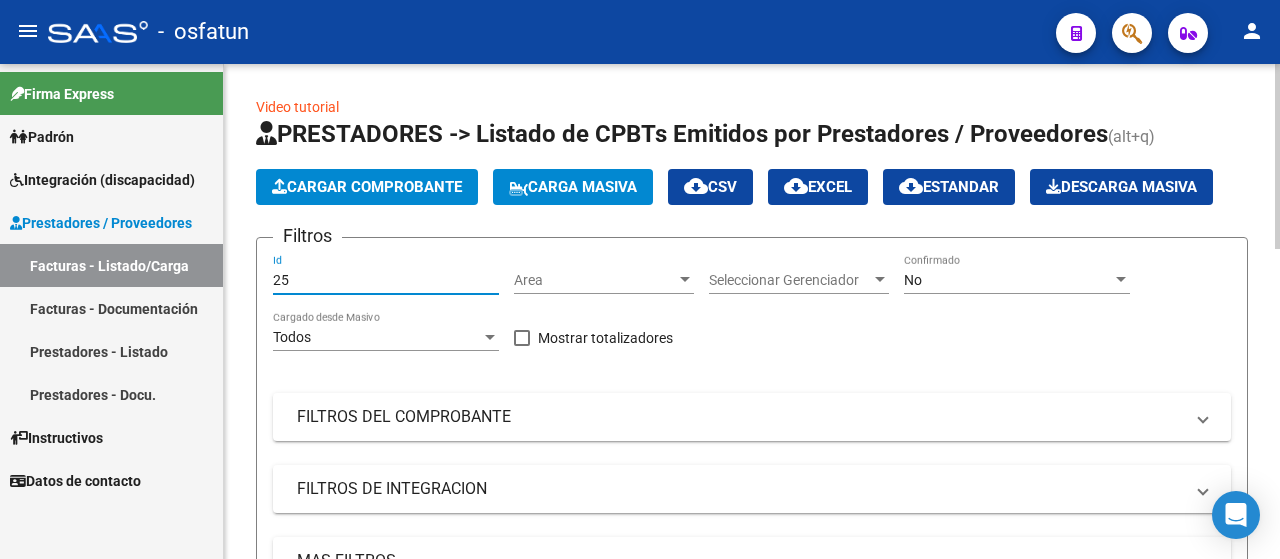 type on "2" 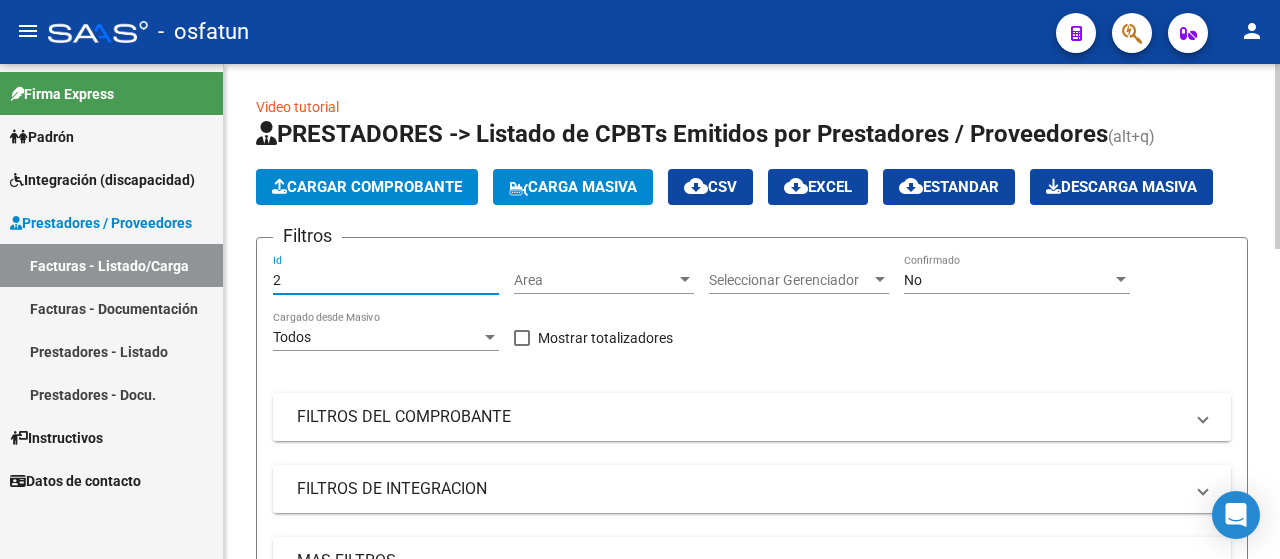 type 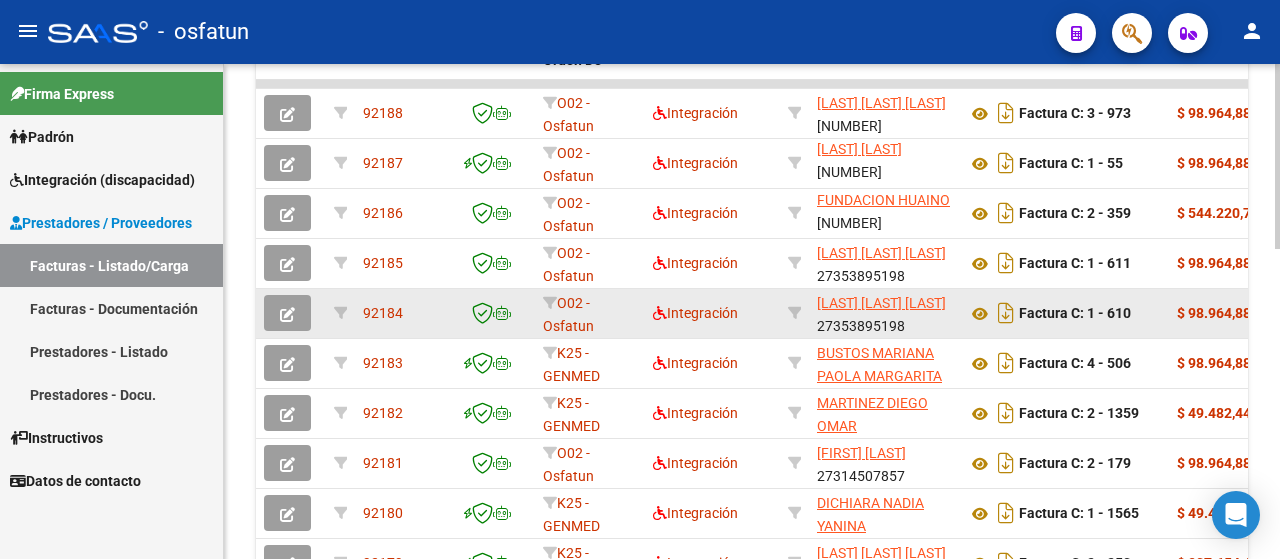 scroll, scrollTop: 800, scrollLeft: 0, axis: vertical 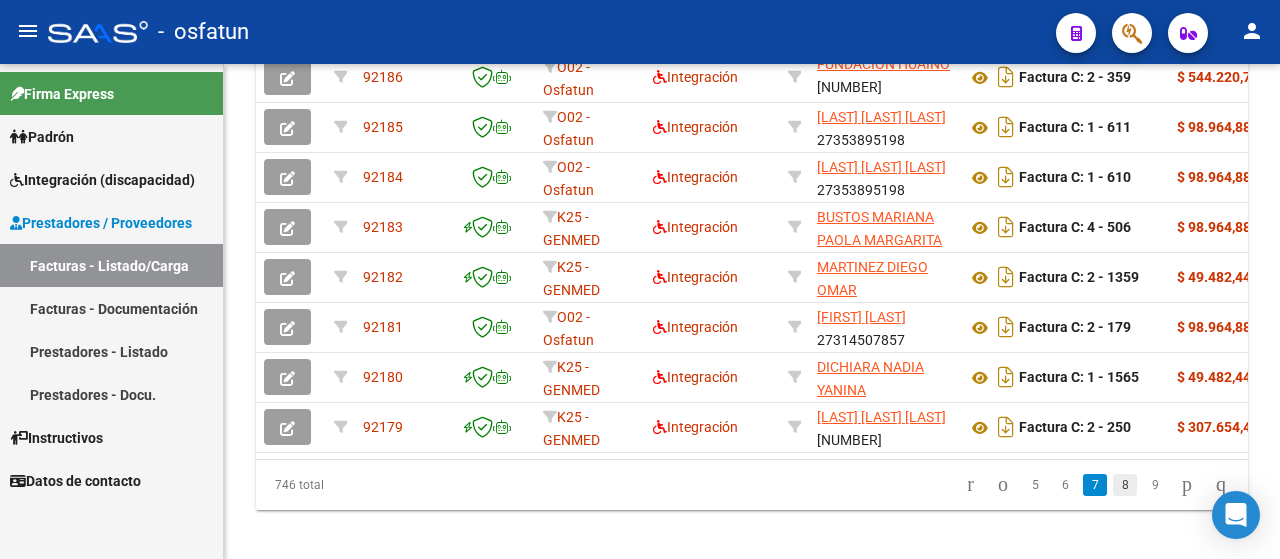 click on "8" 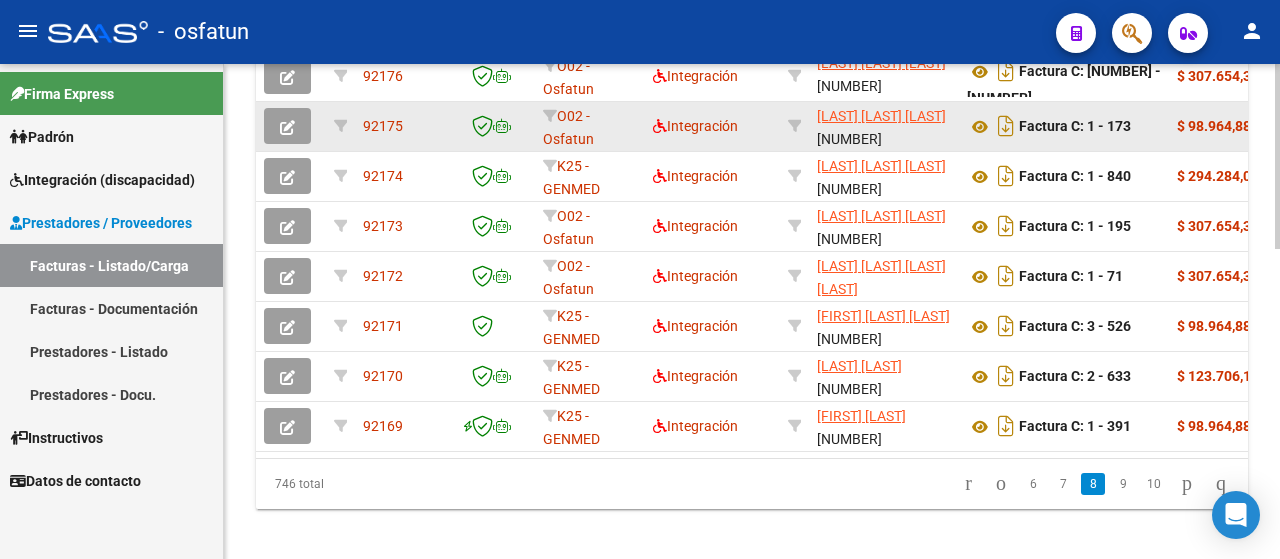 scroll, scrollTop: 828, scrollLeft: 0, axis: vertical 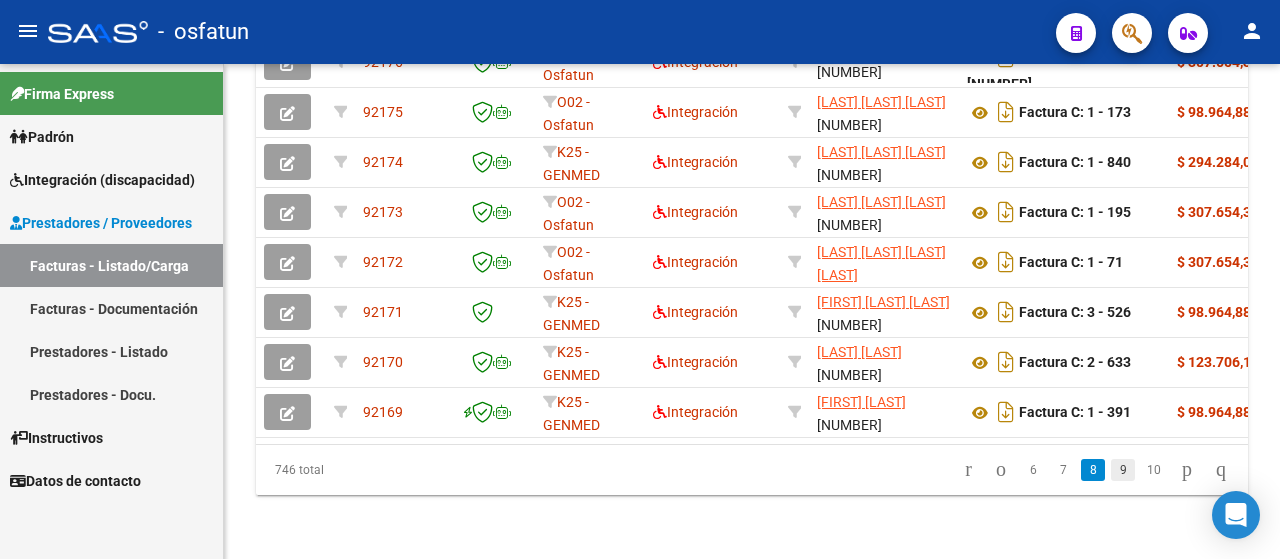 click on "9" 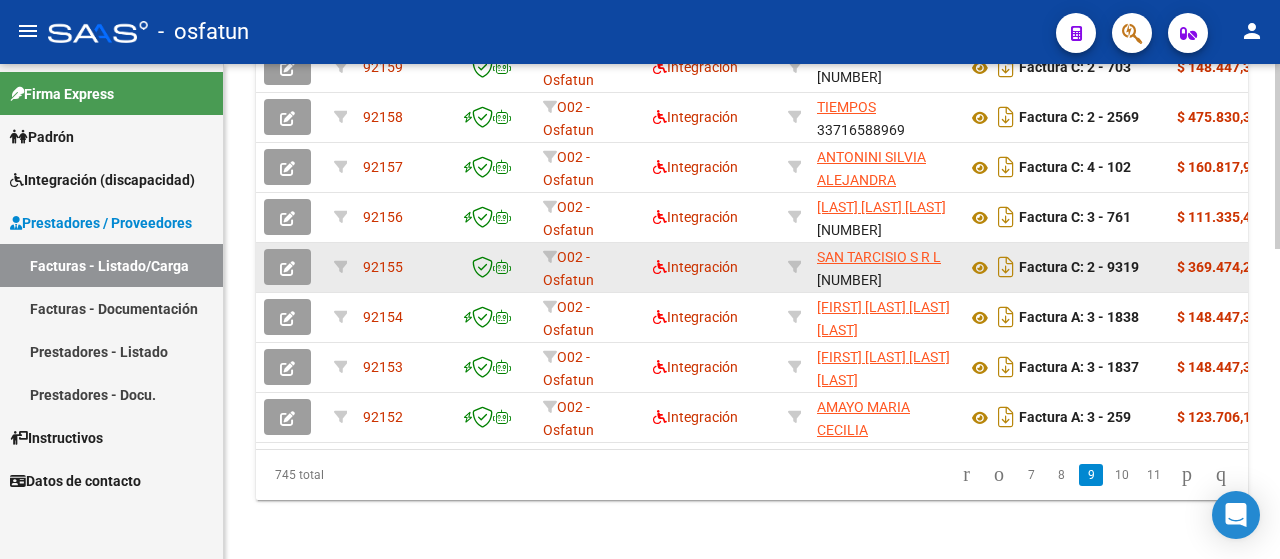 scroll, scrollTop: 828, scrollLeft: 0, axis: vertical 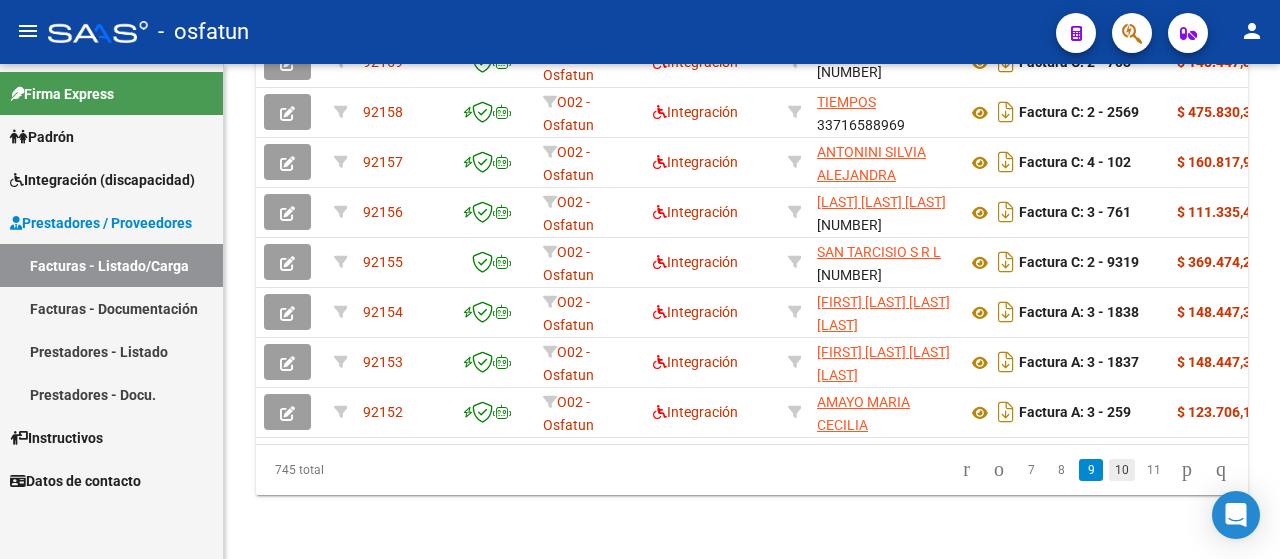 click on "10" 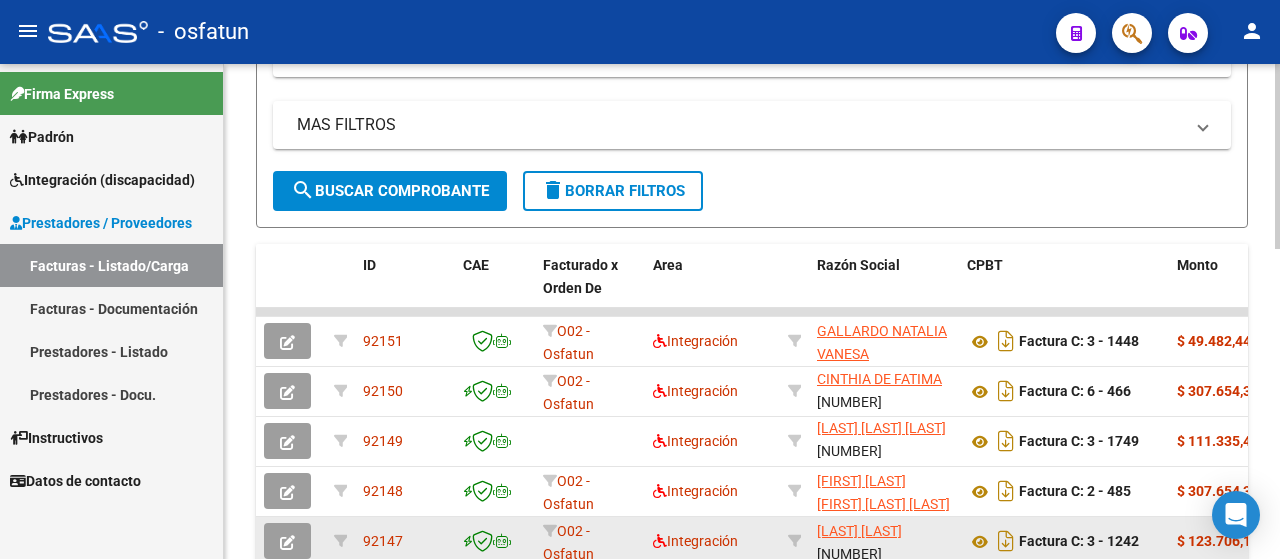 scroll, scrollTop: 428, scrollLeft: 0, axis: vertical 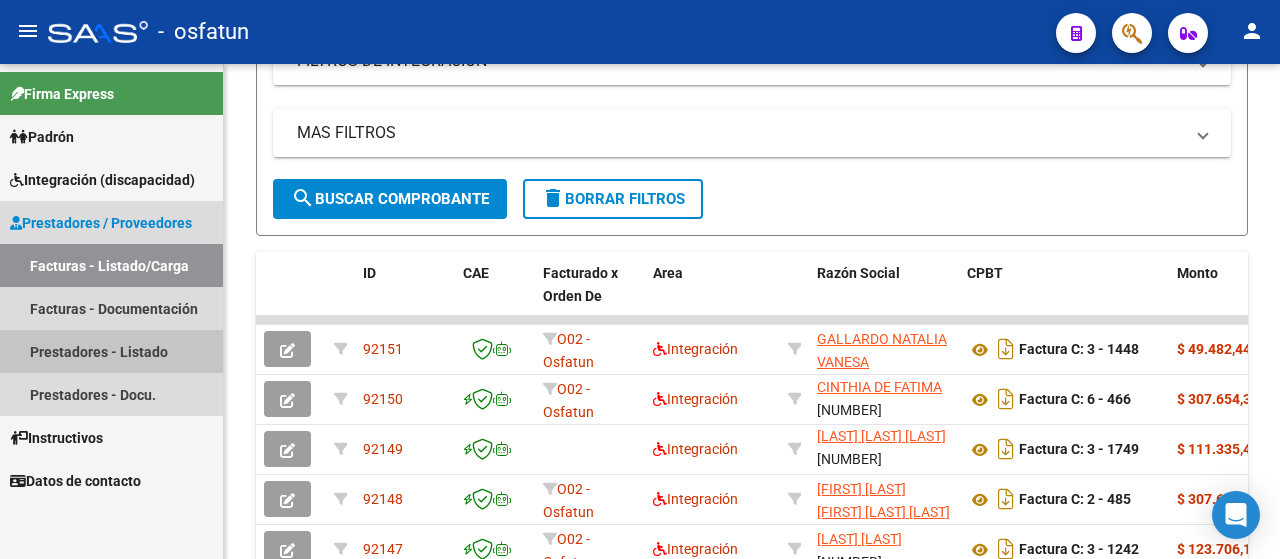 click on "Prestadores - Listado" at bounding box center (111, 351) 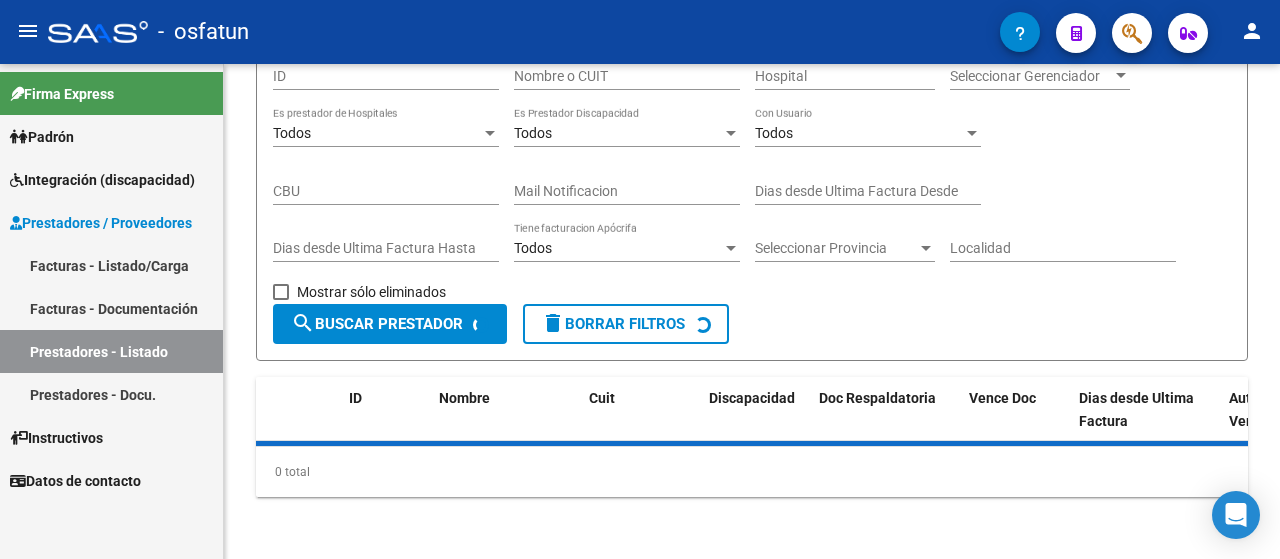 scroll, scrollTop: 428, scrollLeft: 0, axis: vertical 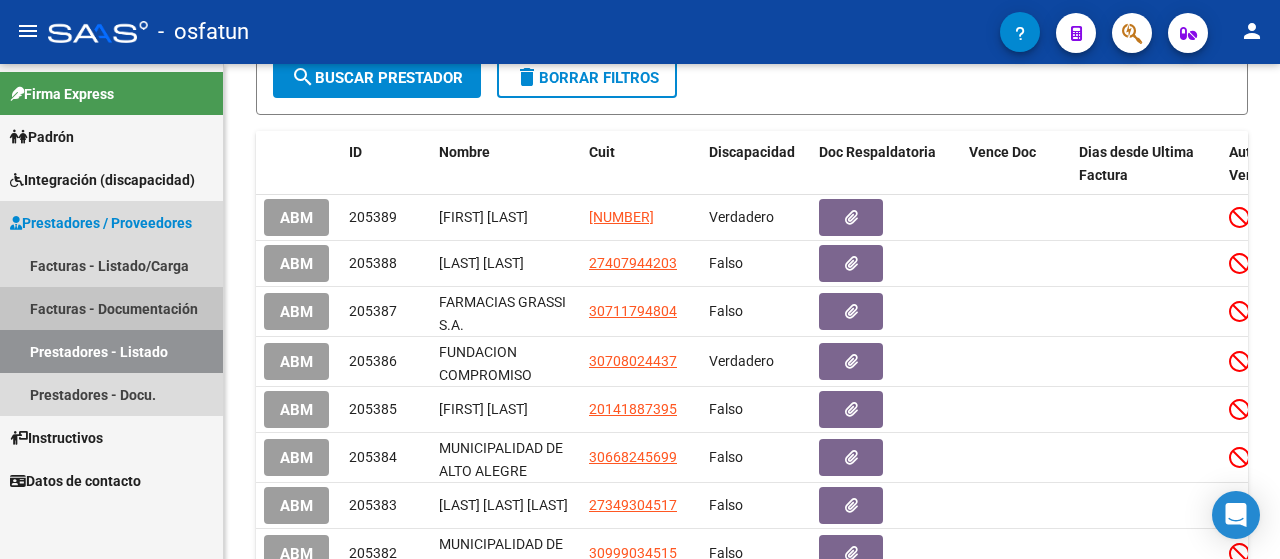 click on "Facturas - Documentación" at bounding box center (111, 308) 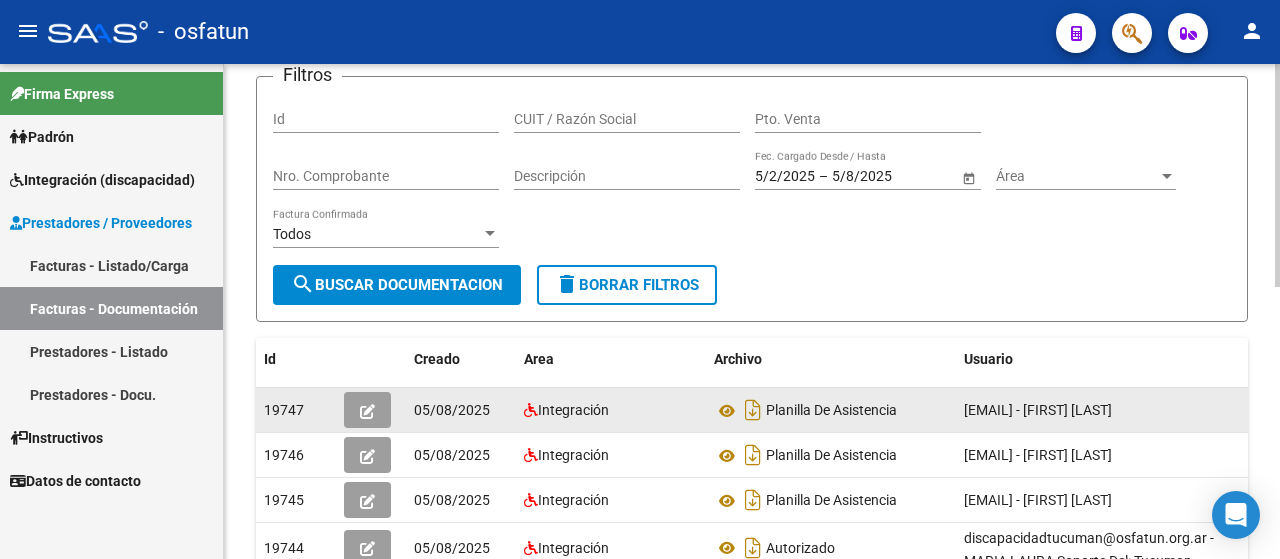 scroll, scrollTop: 28, scrollLeft: 0, axis: vertical 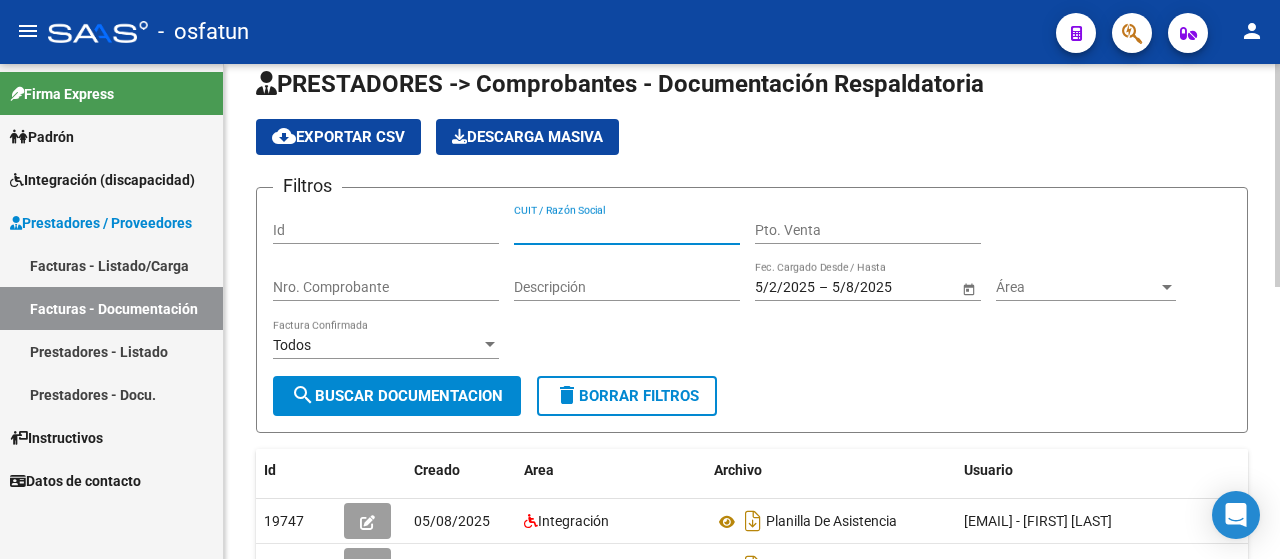 click on "CUIT / Razón Social" at bounding box center [627, 230] 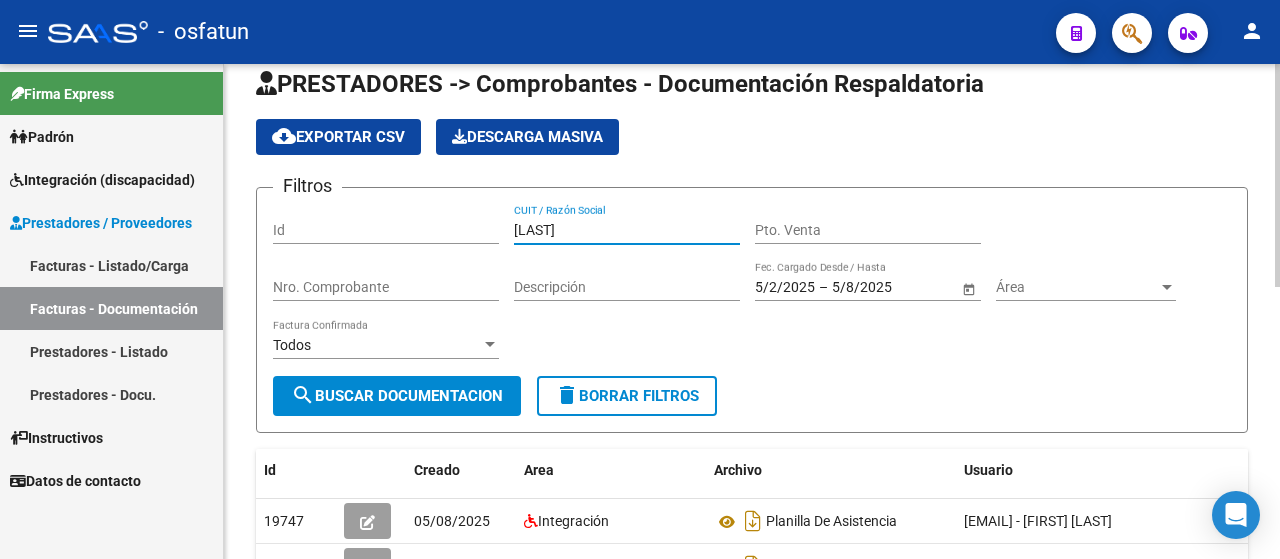 type on "[LAST]" 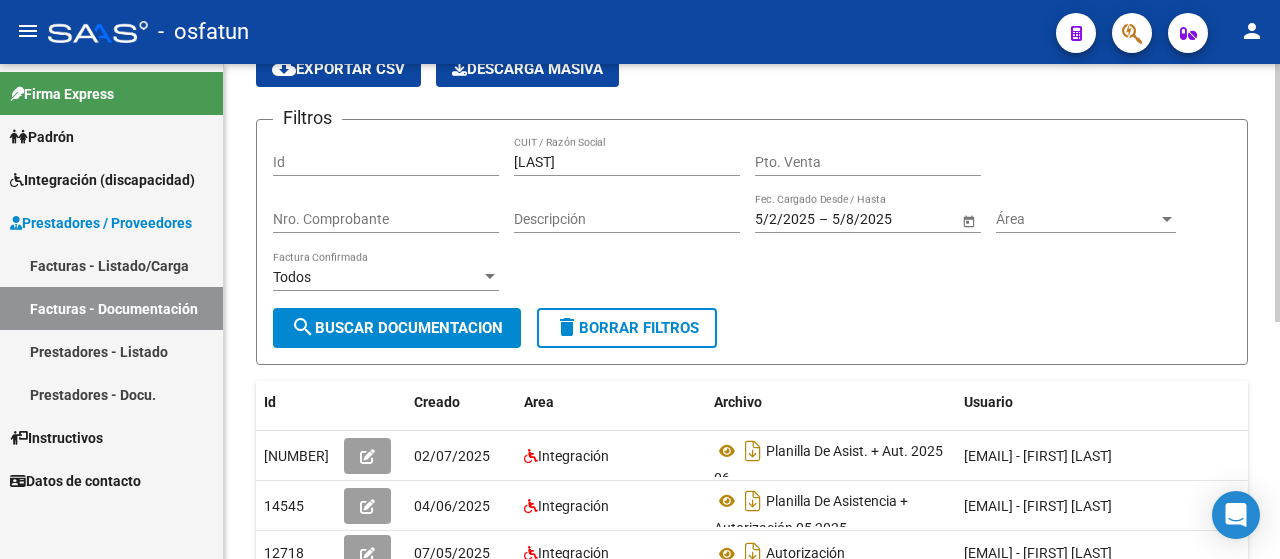 scroll, scrollTop: 128, scrollLeft: 0, axis: vertical 